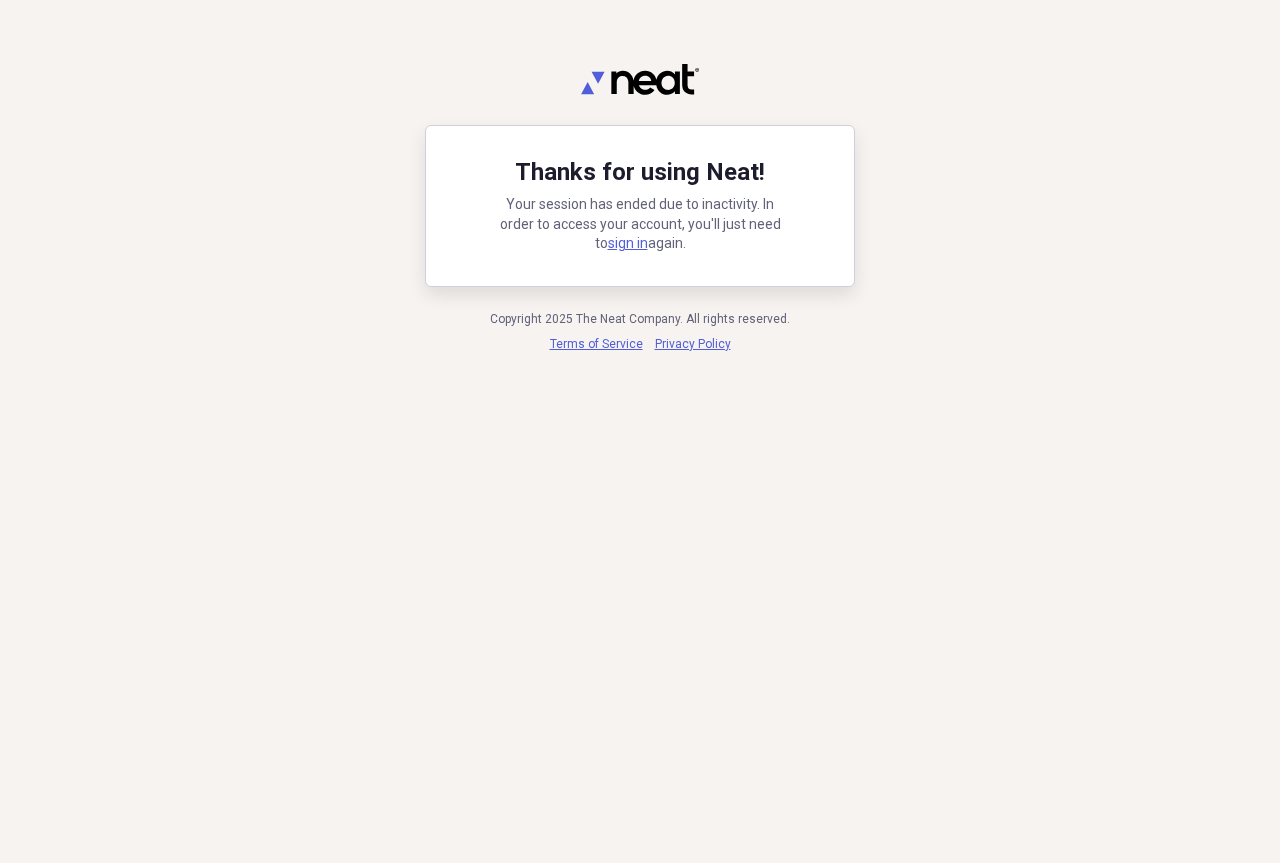 scroll, scrollTop: 0, scrollLeft: 0, axis: both 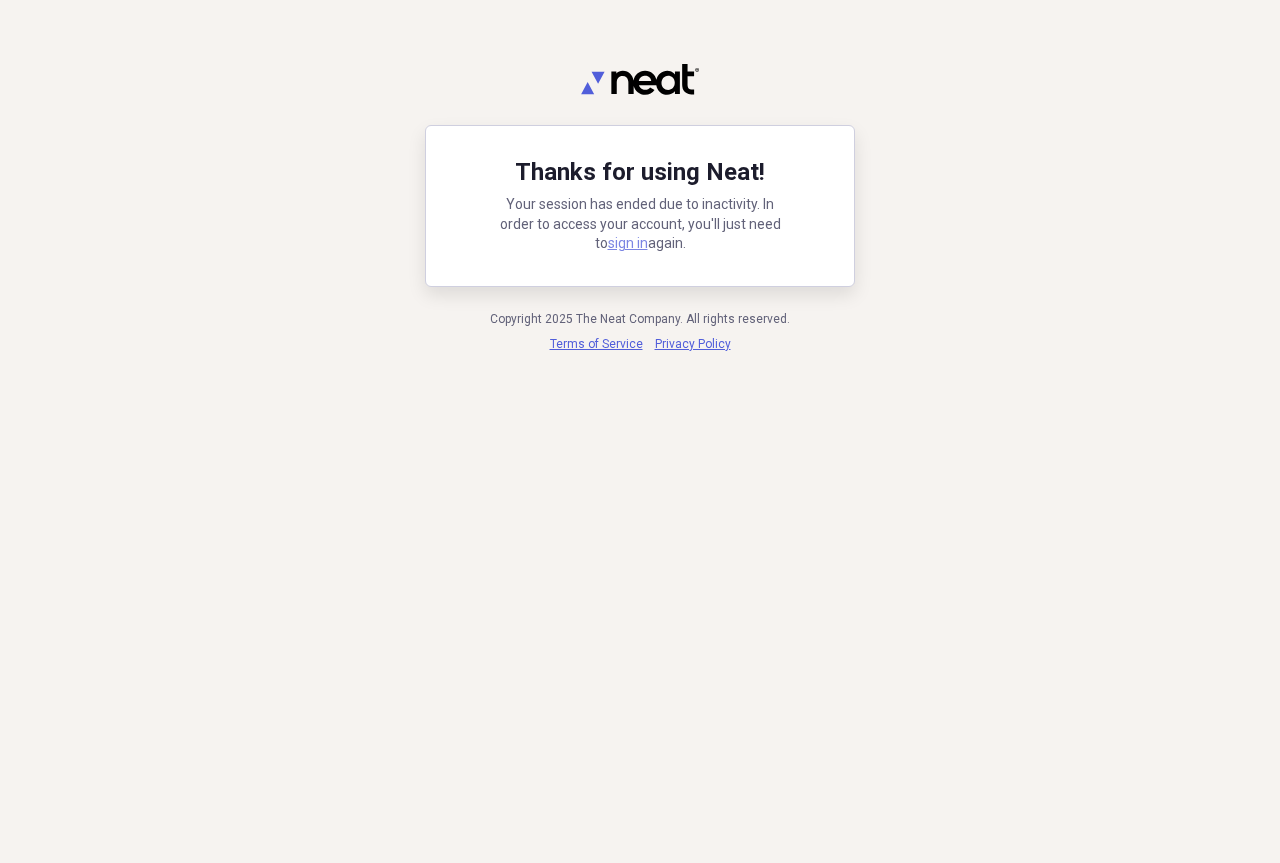 click on "sign in" at bounding box center [628, 243] 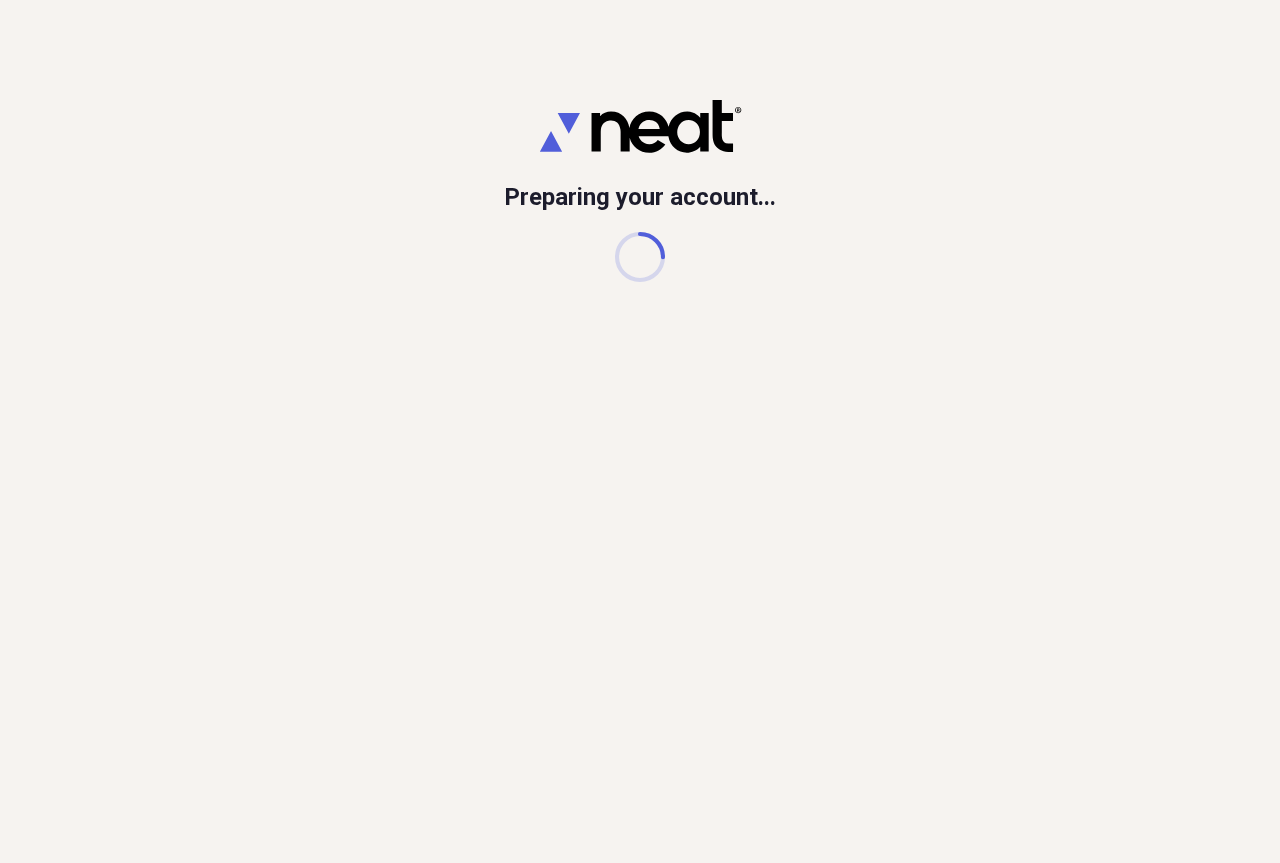 scroll, scrollTop: 0, scrollLeft: 0, axis: both 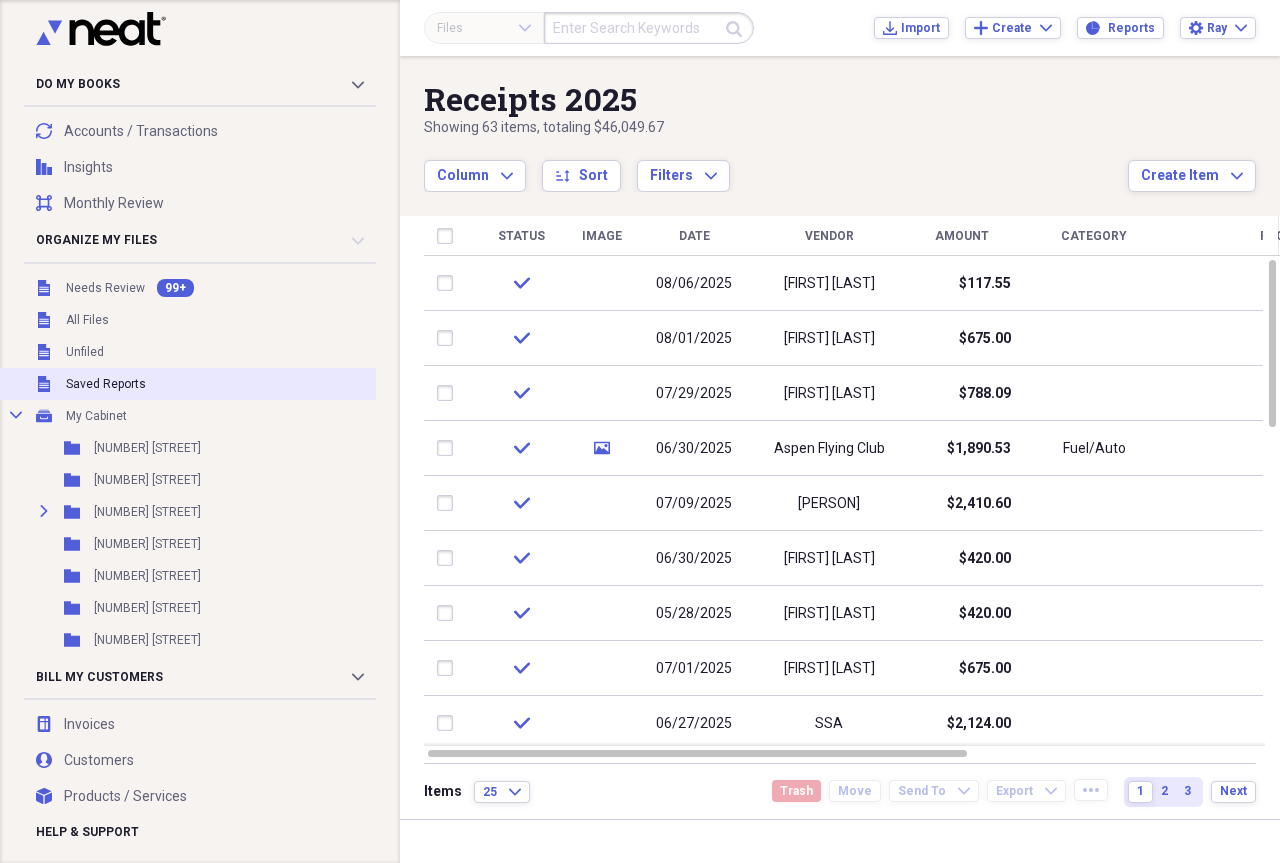 click on "Saved Reports" at bounding box center [106, 384] 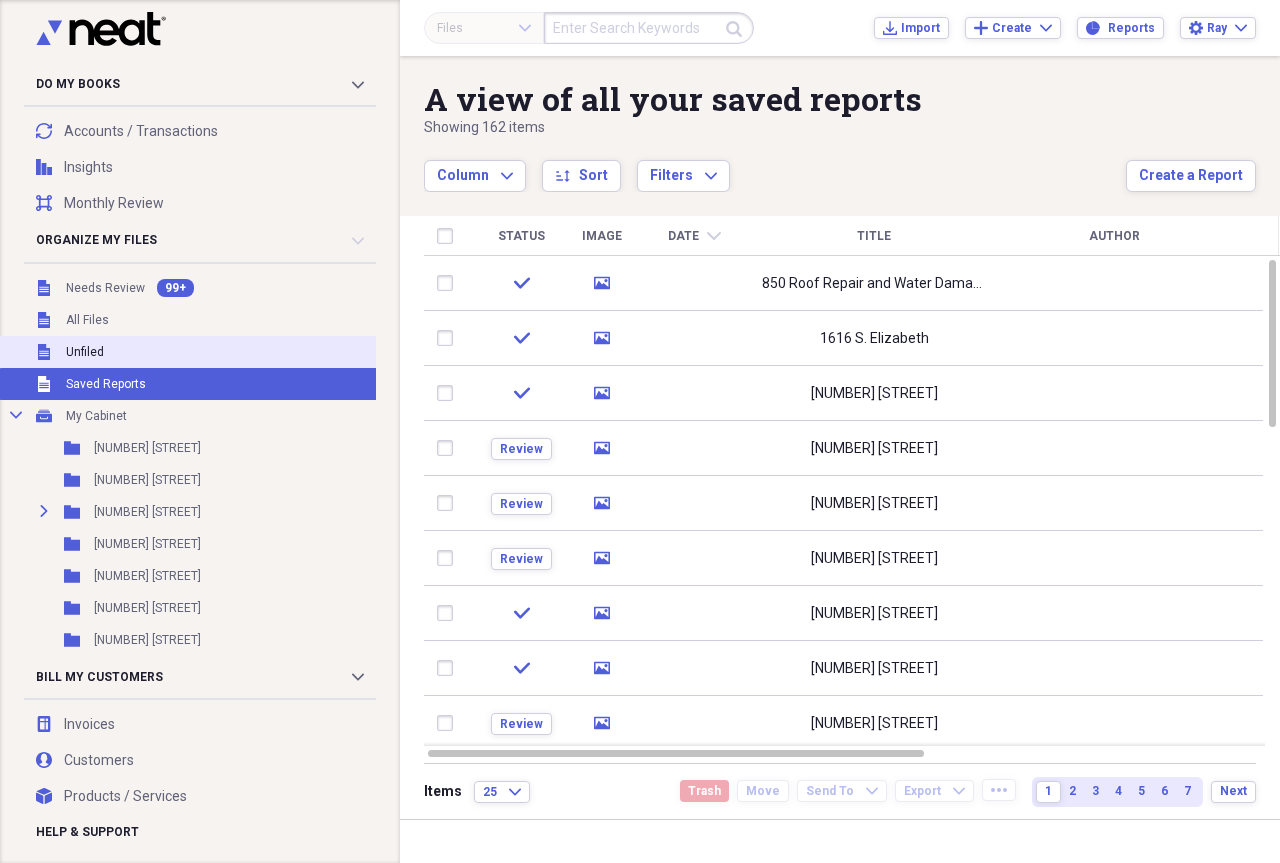 click on "Unfiled Unfiled" at bounding box center [219, 352] 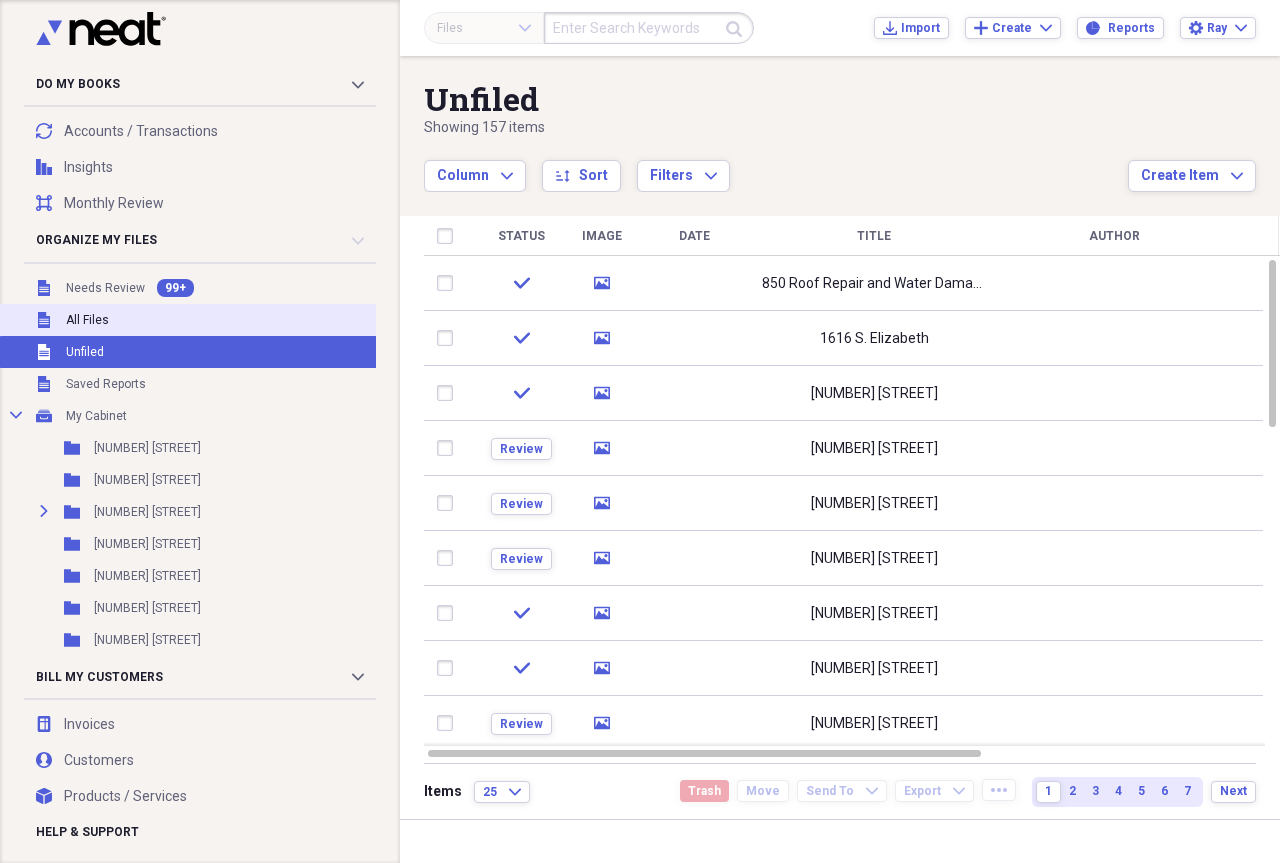 click on "All Files" at bounding box center (87, 320) 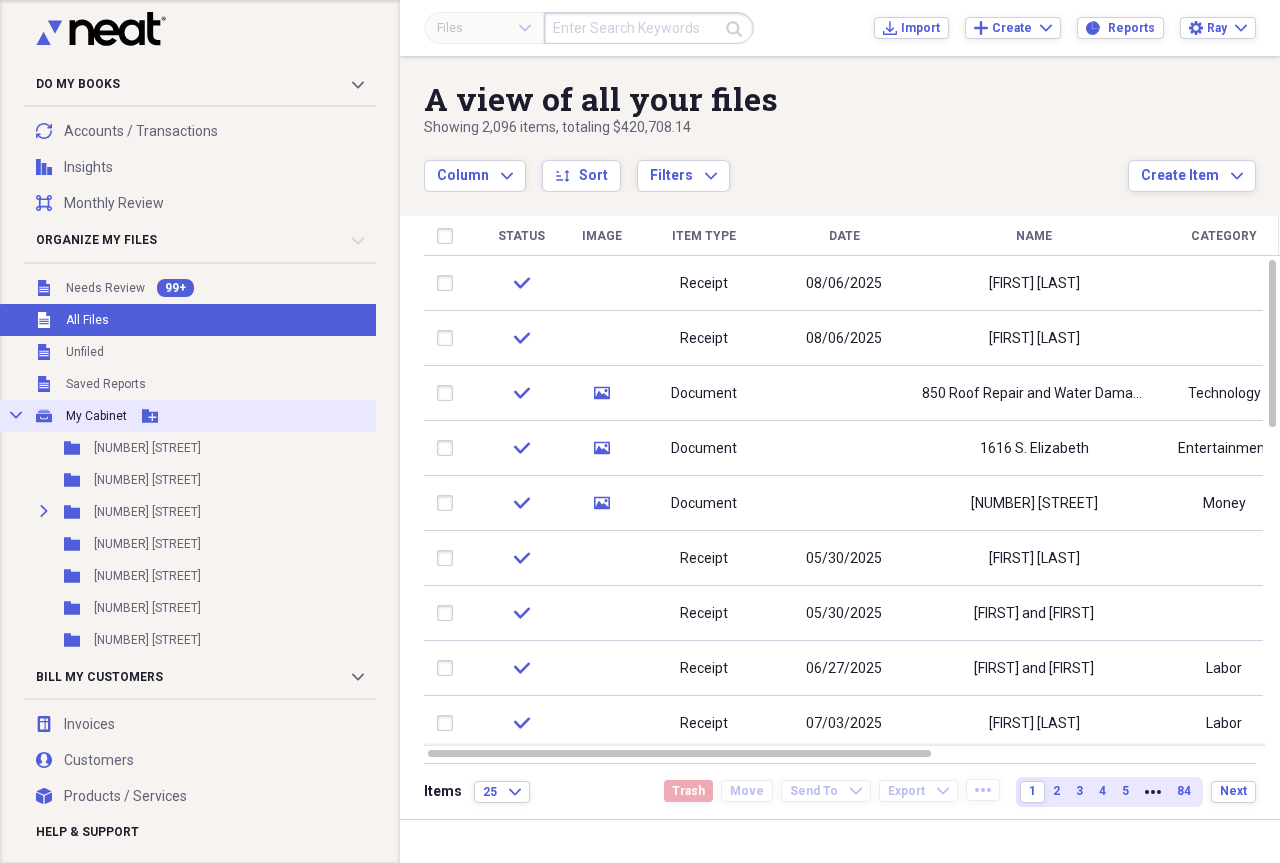 click on "Add Folder" 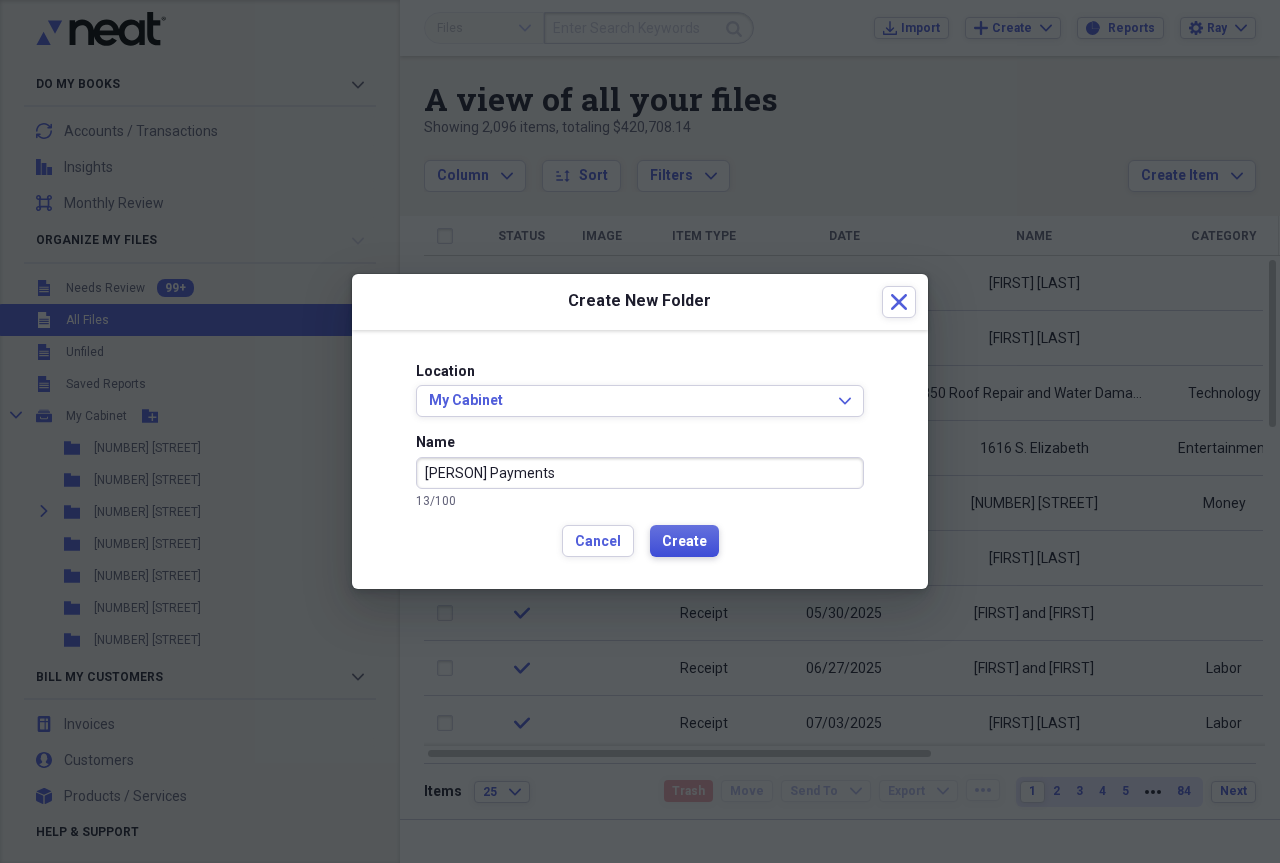 type on "[PERSON] Payments" 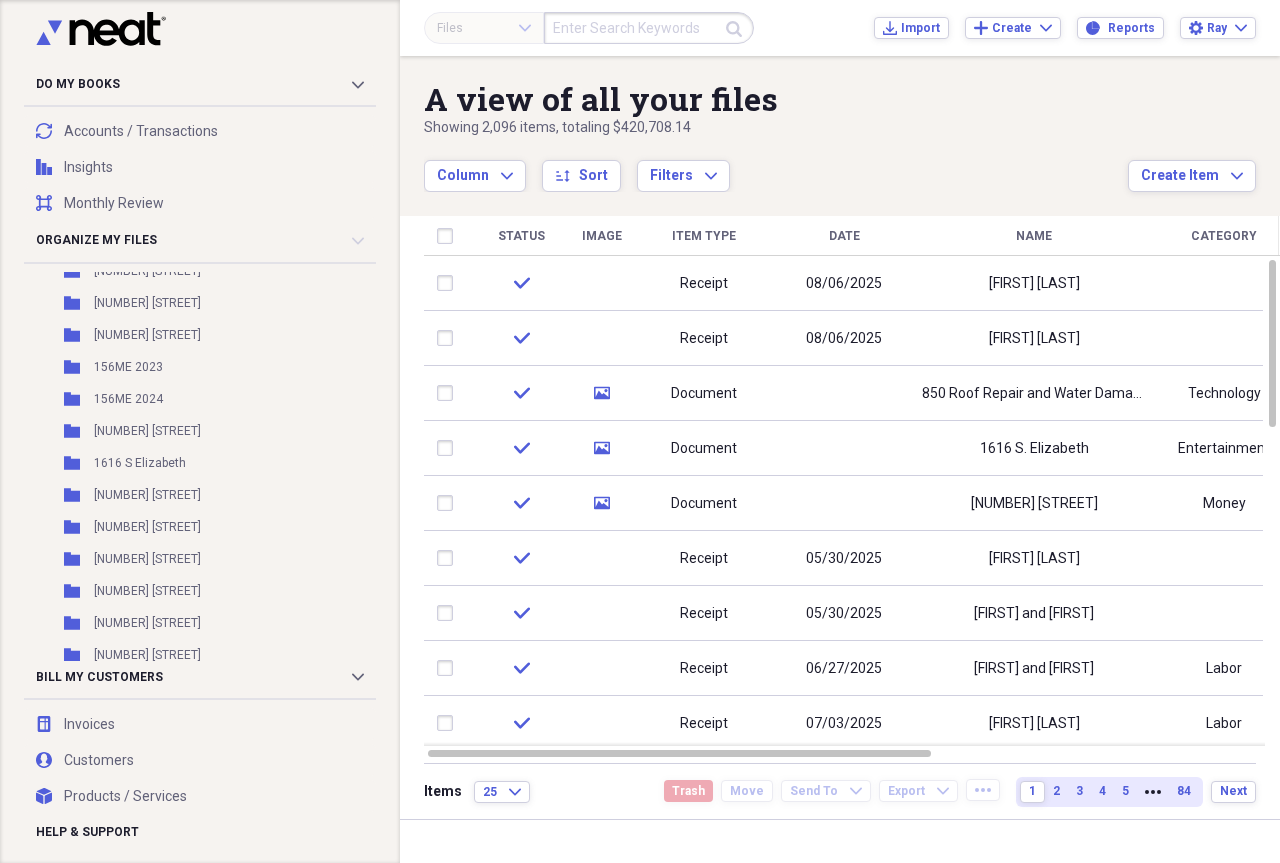 scroll, scrollTop: 992, scrollLeft: 0, axis: vertical 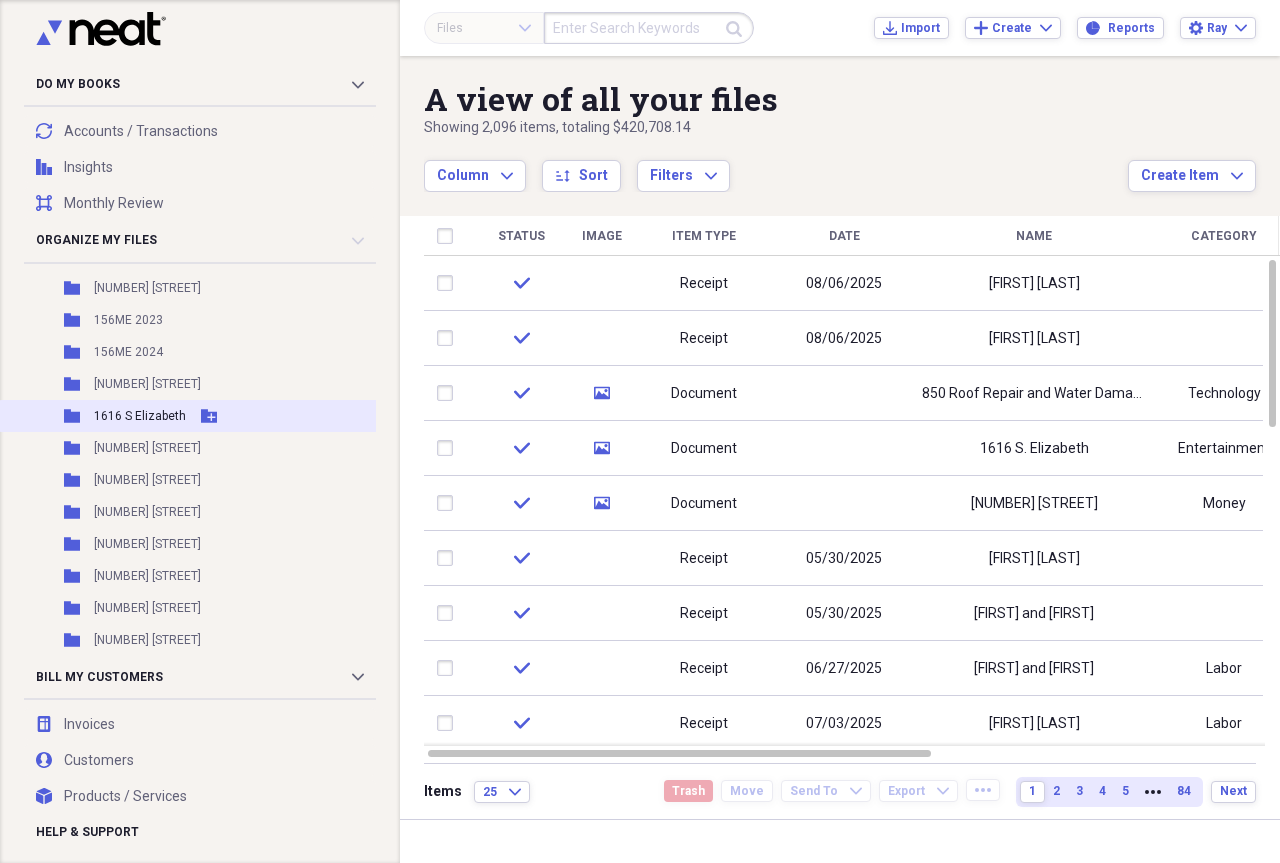 click on "1616 S Elizabeth" at bounding box center [140, 416] 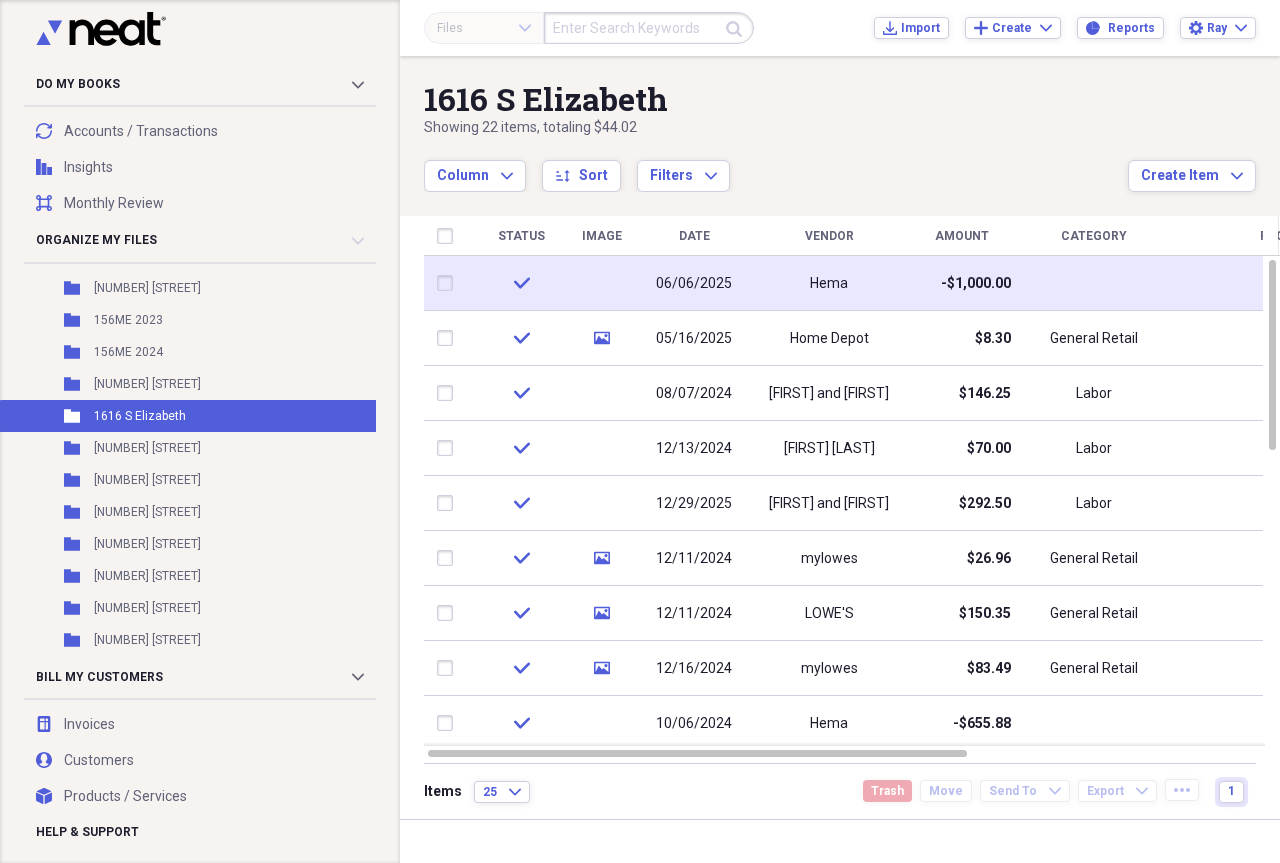 click on "-$1,000.00" at bounding box center (976, 284) 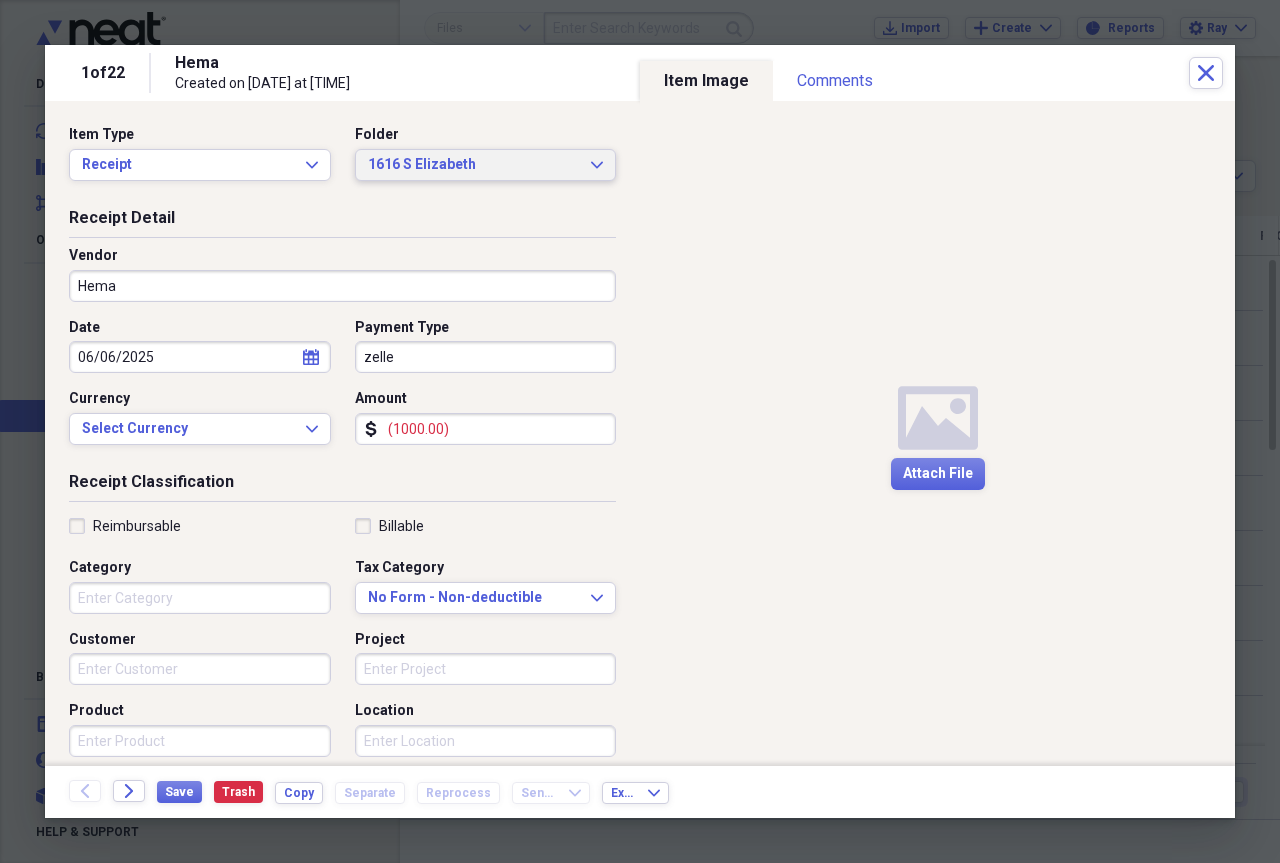 click on "Expand" 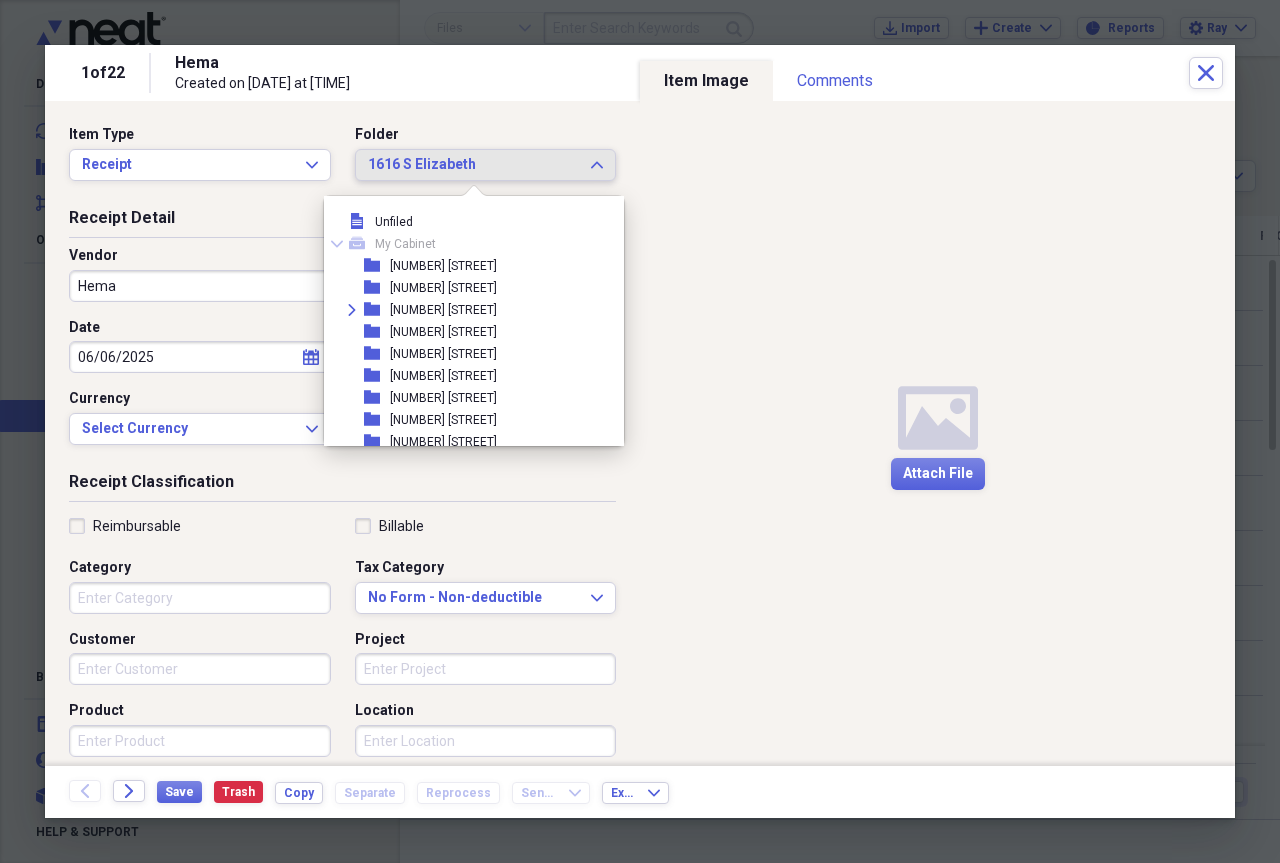 scroll, scrollTop: 605, scrollLeft: 0, axis: vertical 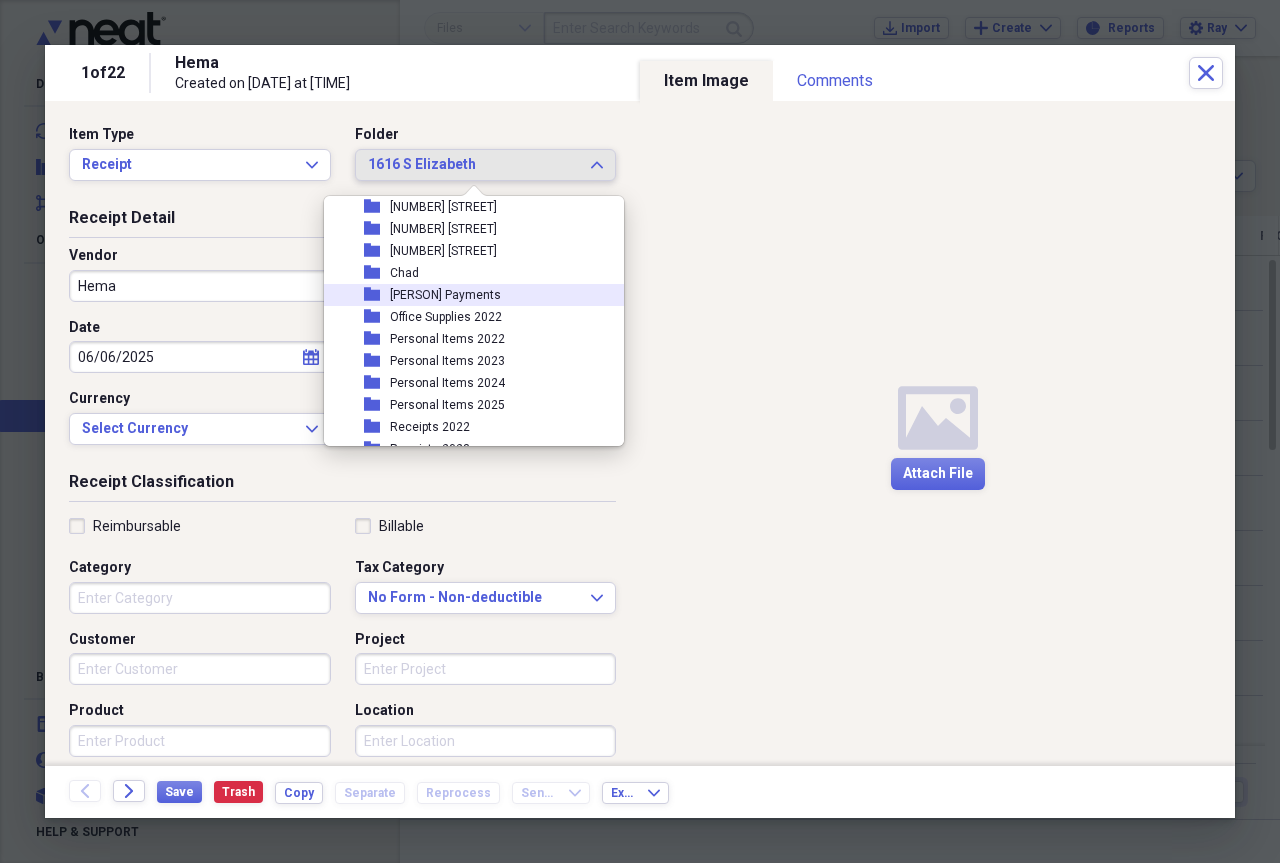 click on "[PERSON] Payments" at bounding box center [445, 295] 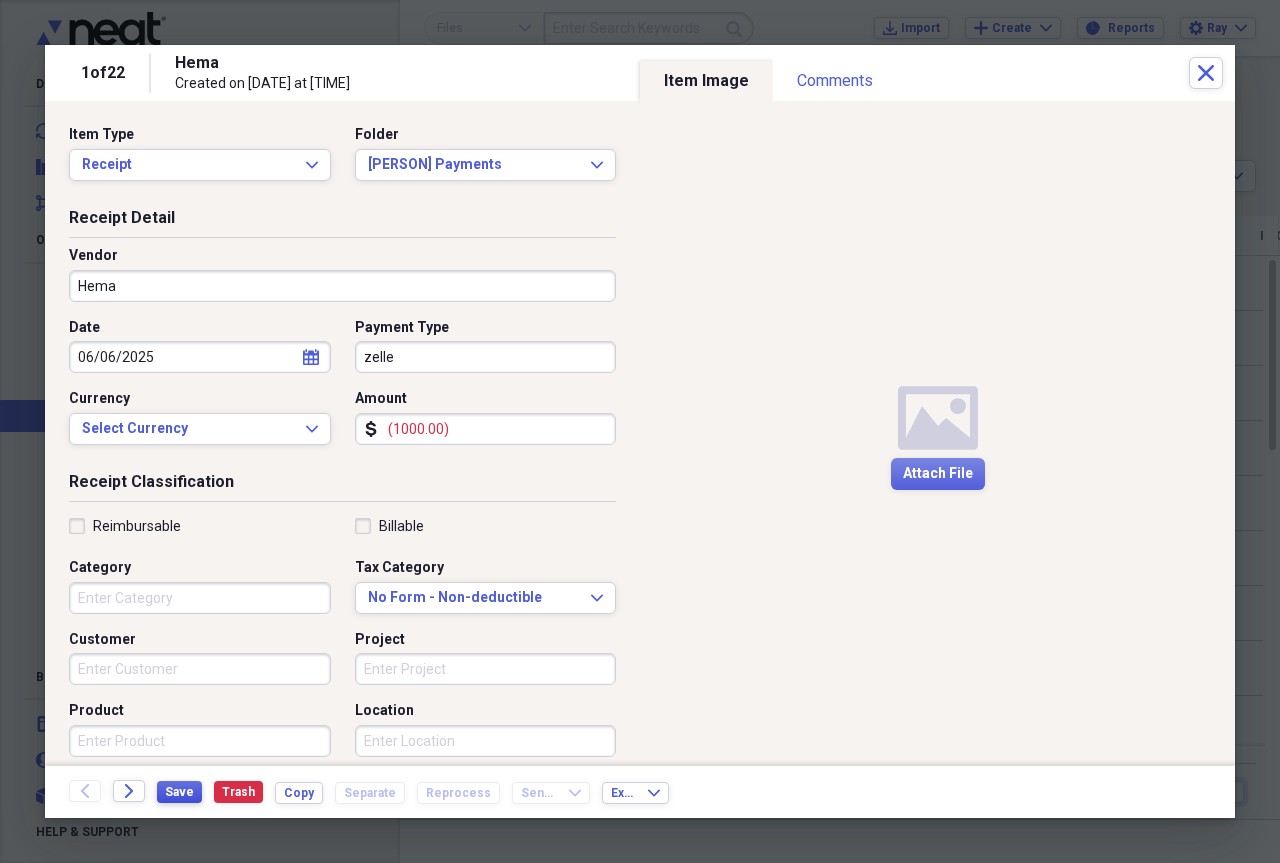click on "Save" at bounding box center [179, 792] 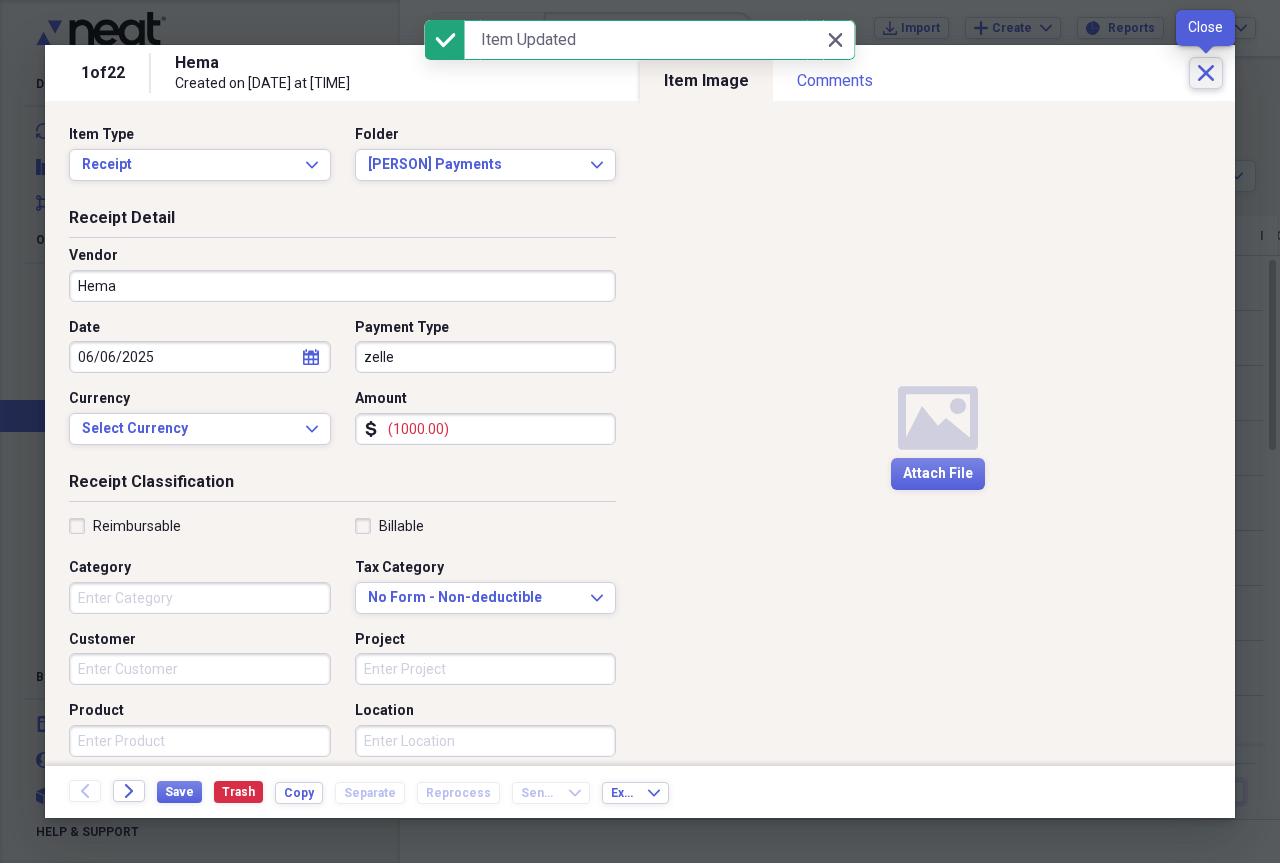 click 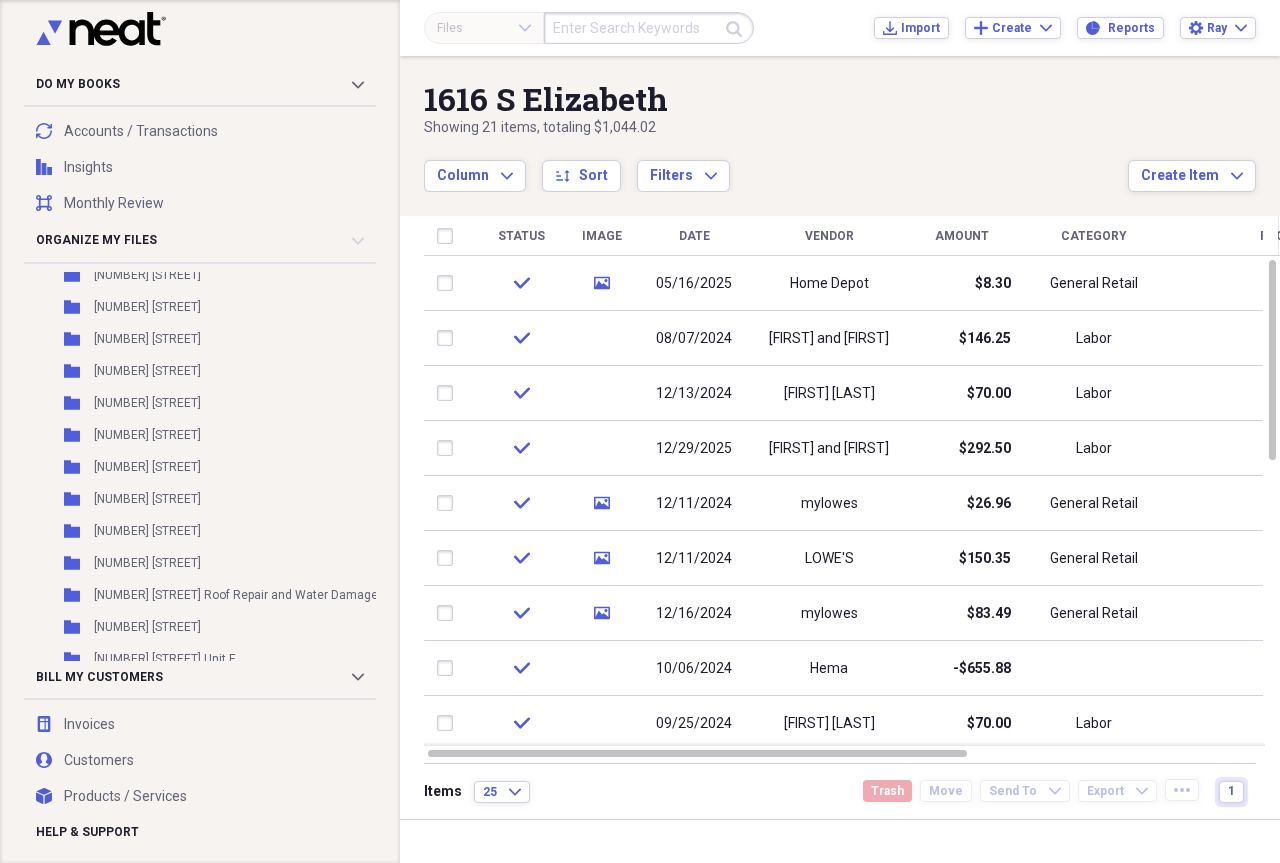 scroll, scrollTop: 2021, scrollLeft: 0, axis: vertical 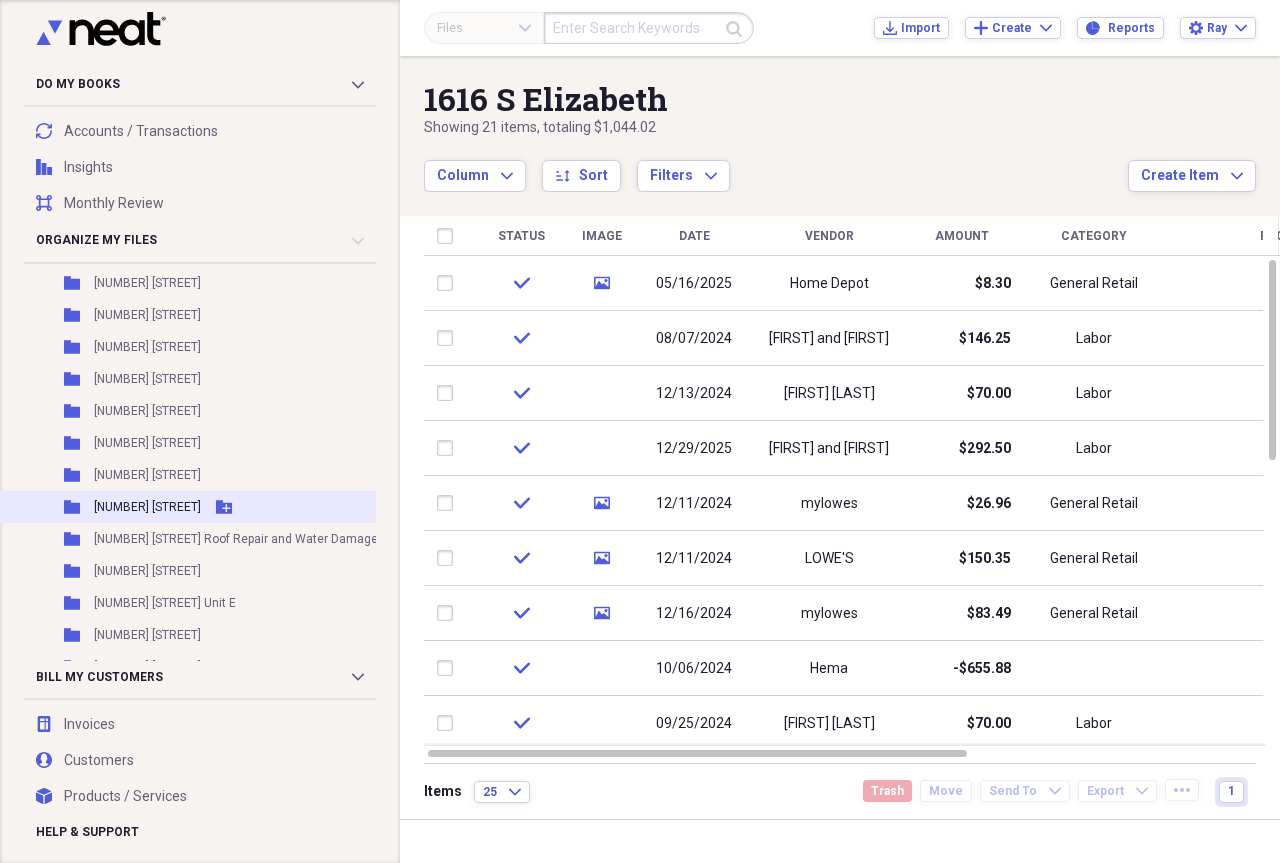 click on "[NUMBER] [STREET]" at bounding box center [147, 507] 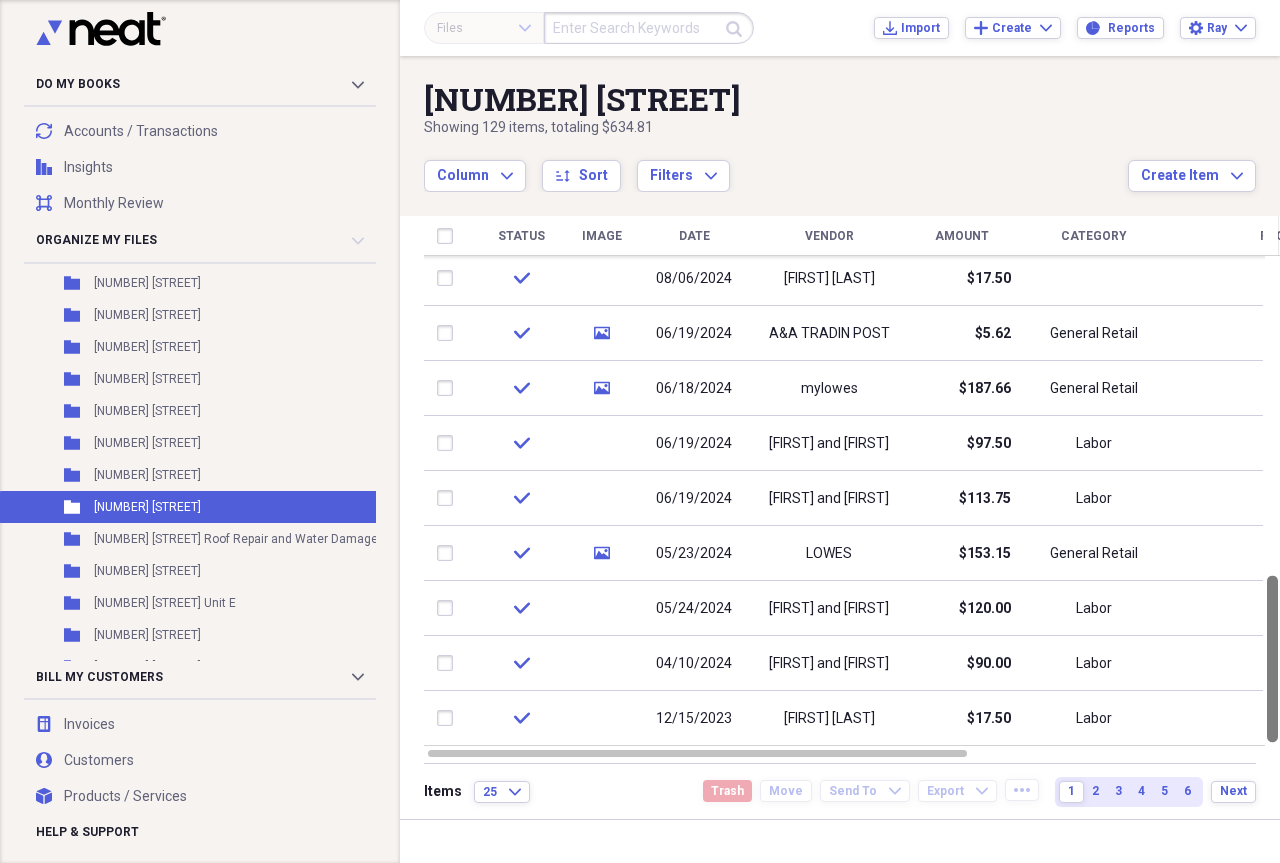 drag, startPoint x: 1270, startPoint y: 359, endPoint x: 1279, endPoint y: 810, distance: 451.08978 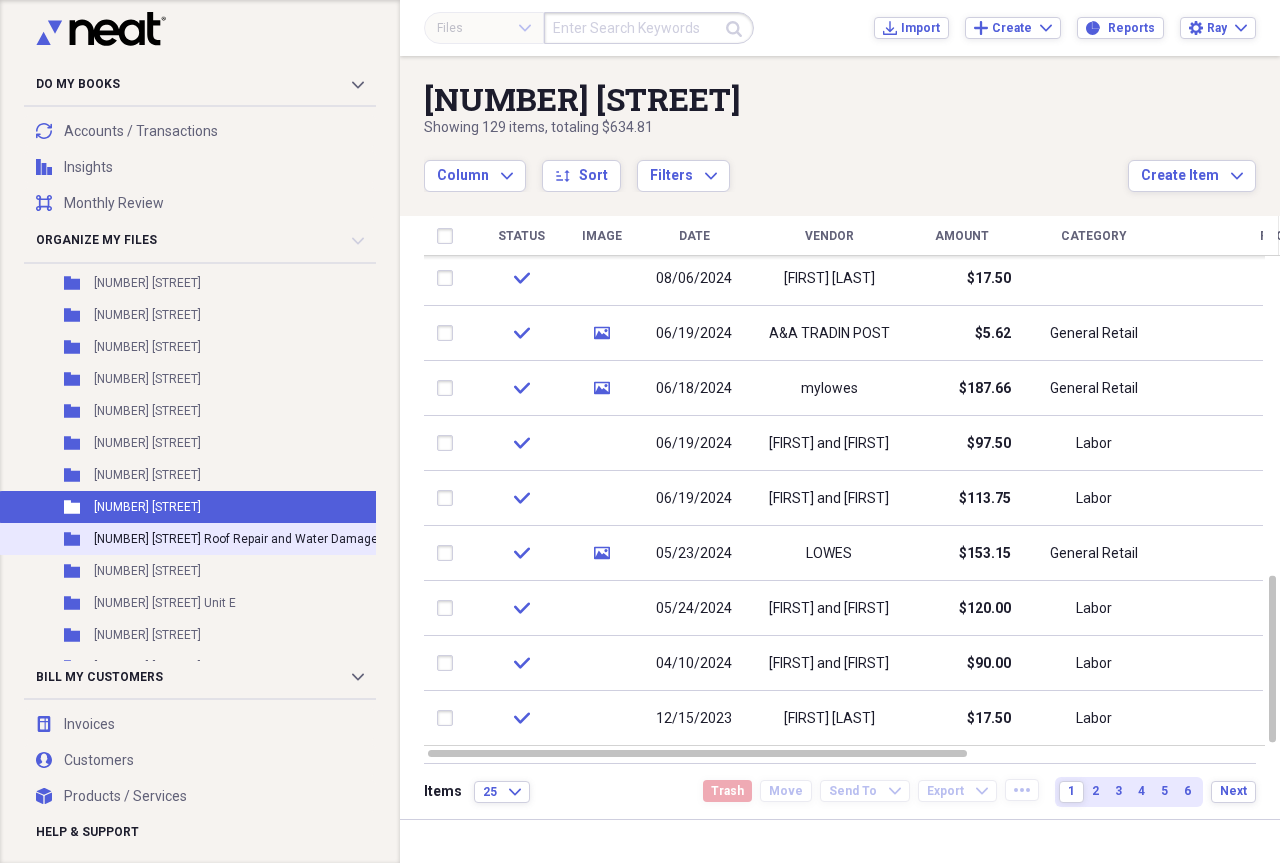 click on "[NUMBER] [STREET] Roof Repair and Water Damage" at bounding box center [236, 539] 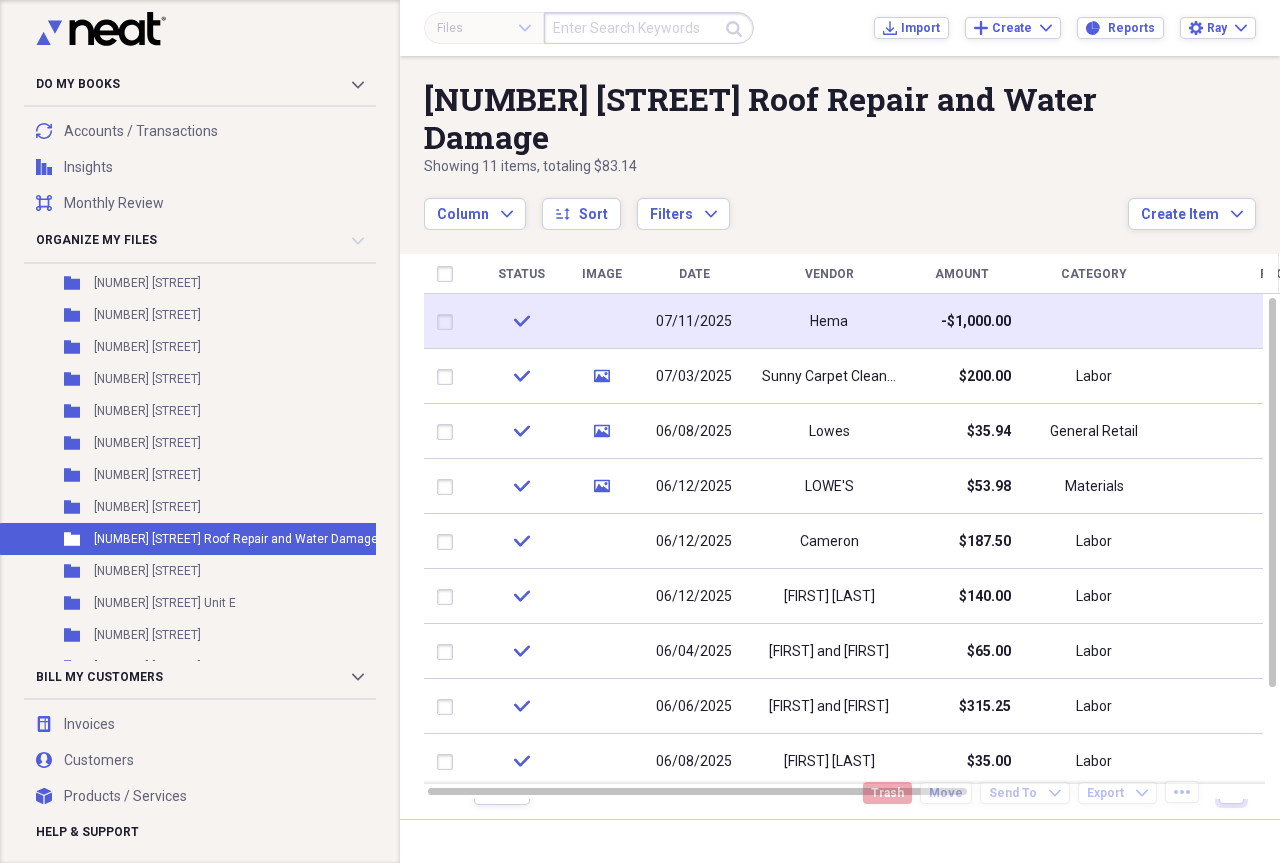 click on "-$1,000.00" at bounding box center [976, 322] 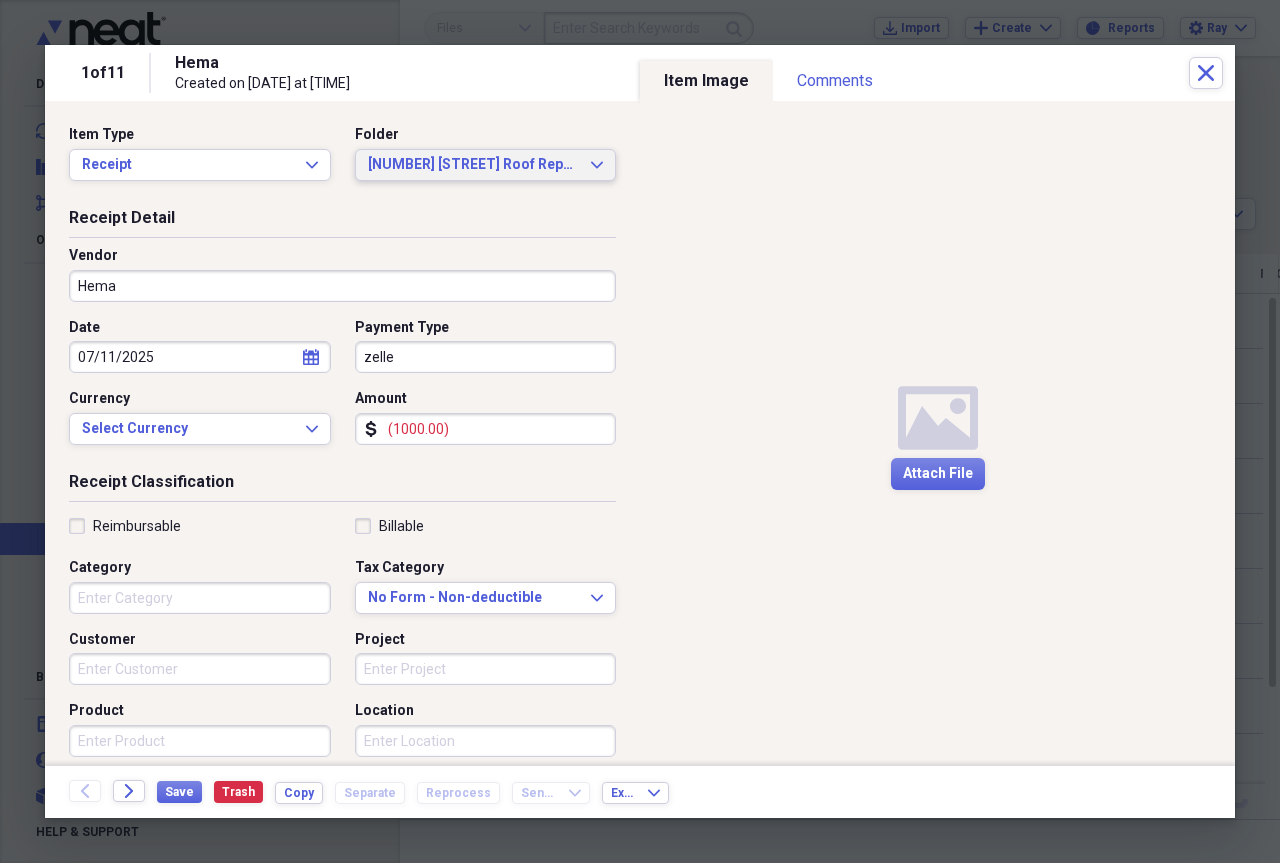 click on "Expand" 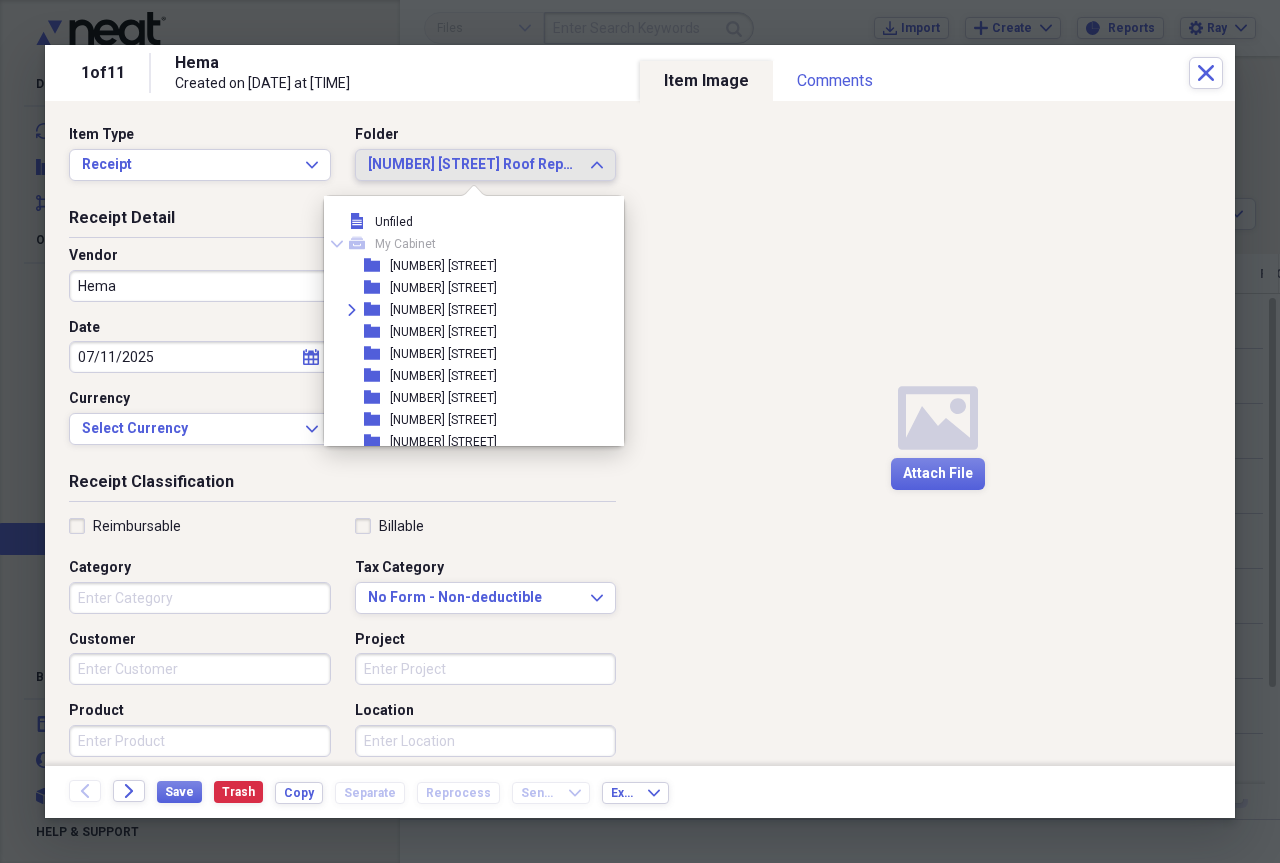 scroll, scrollTop: 1397, scrollLeft: 0, axis: vertical 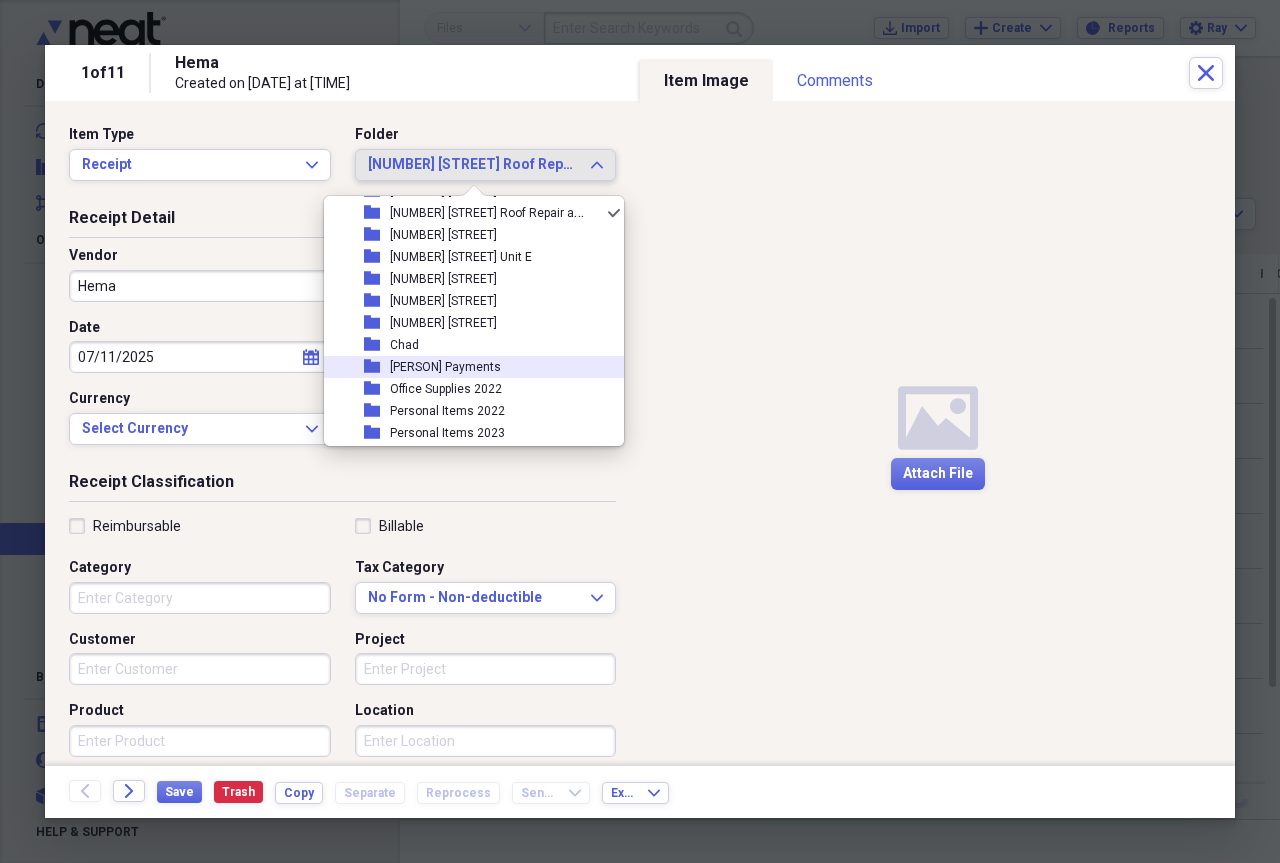 click on "[PERSON] Payments" at bounding box center (445, 367) 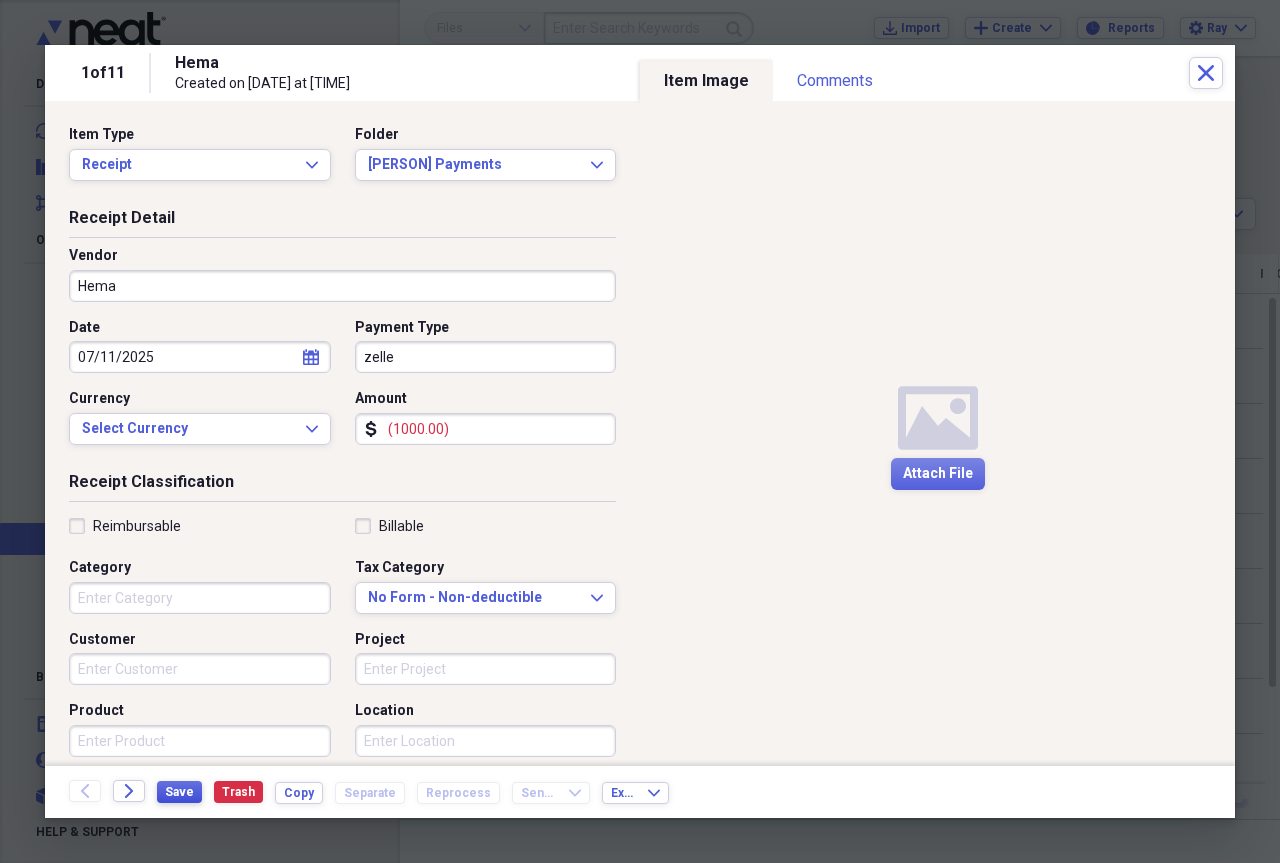 click on "Save" at bounding box center [179, 792] 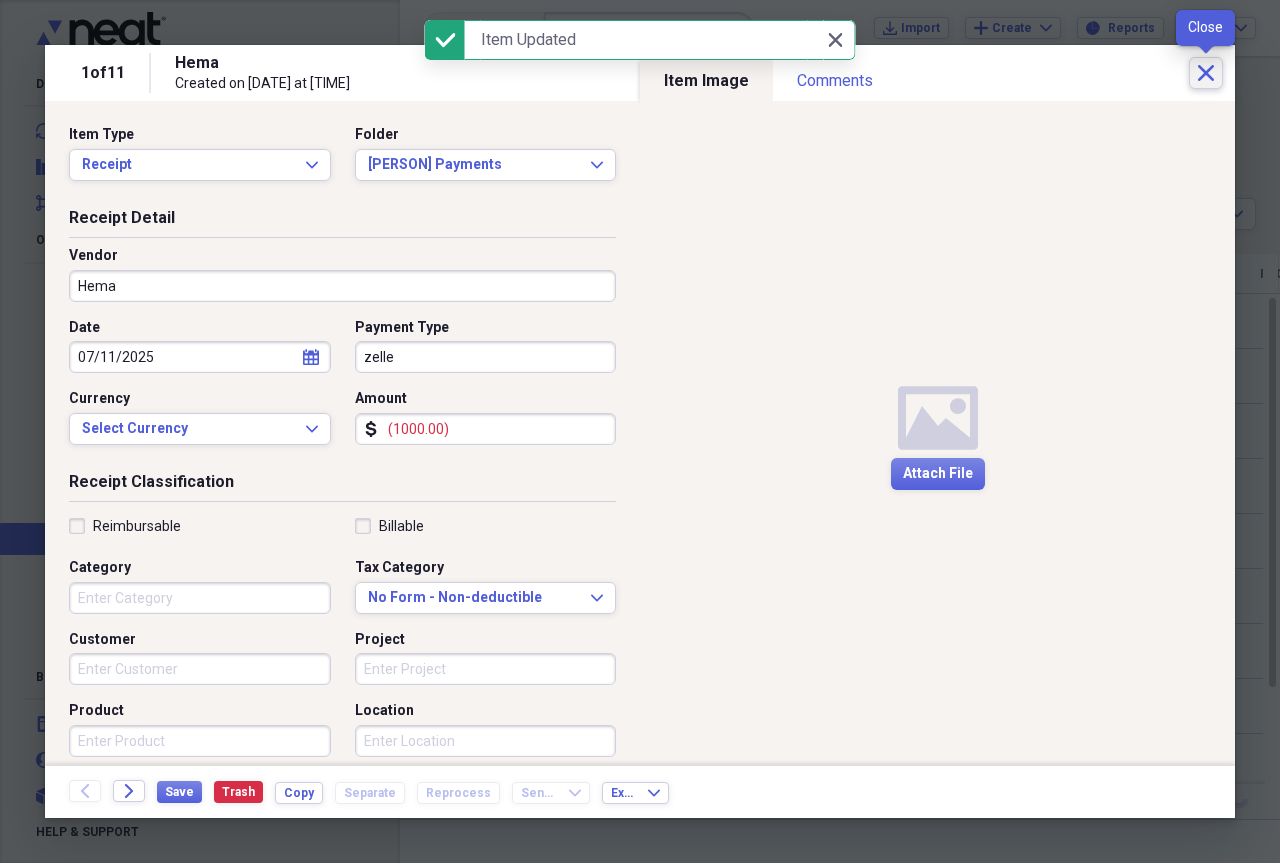 click 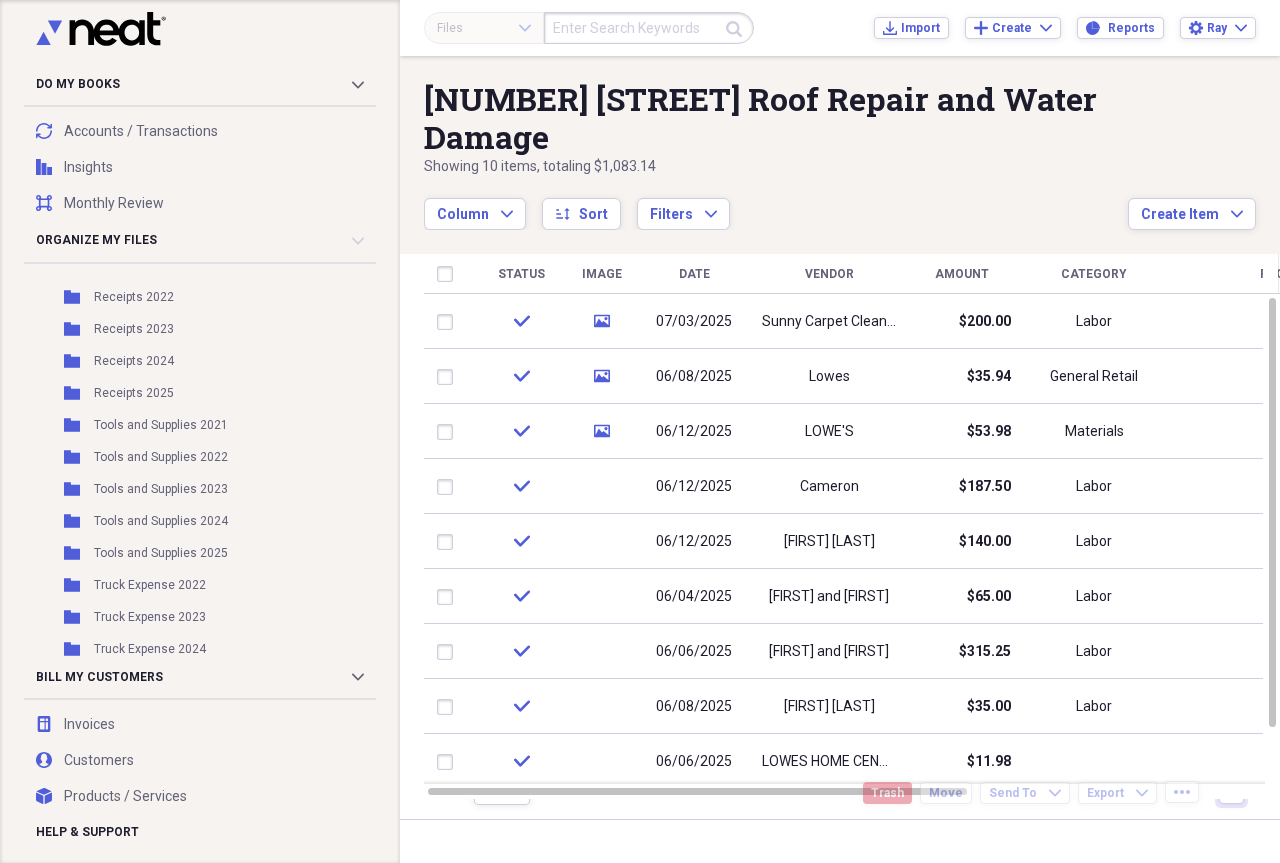 scroll, scrollTop: 2762, scrollLeft: 0, axis: vertical 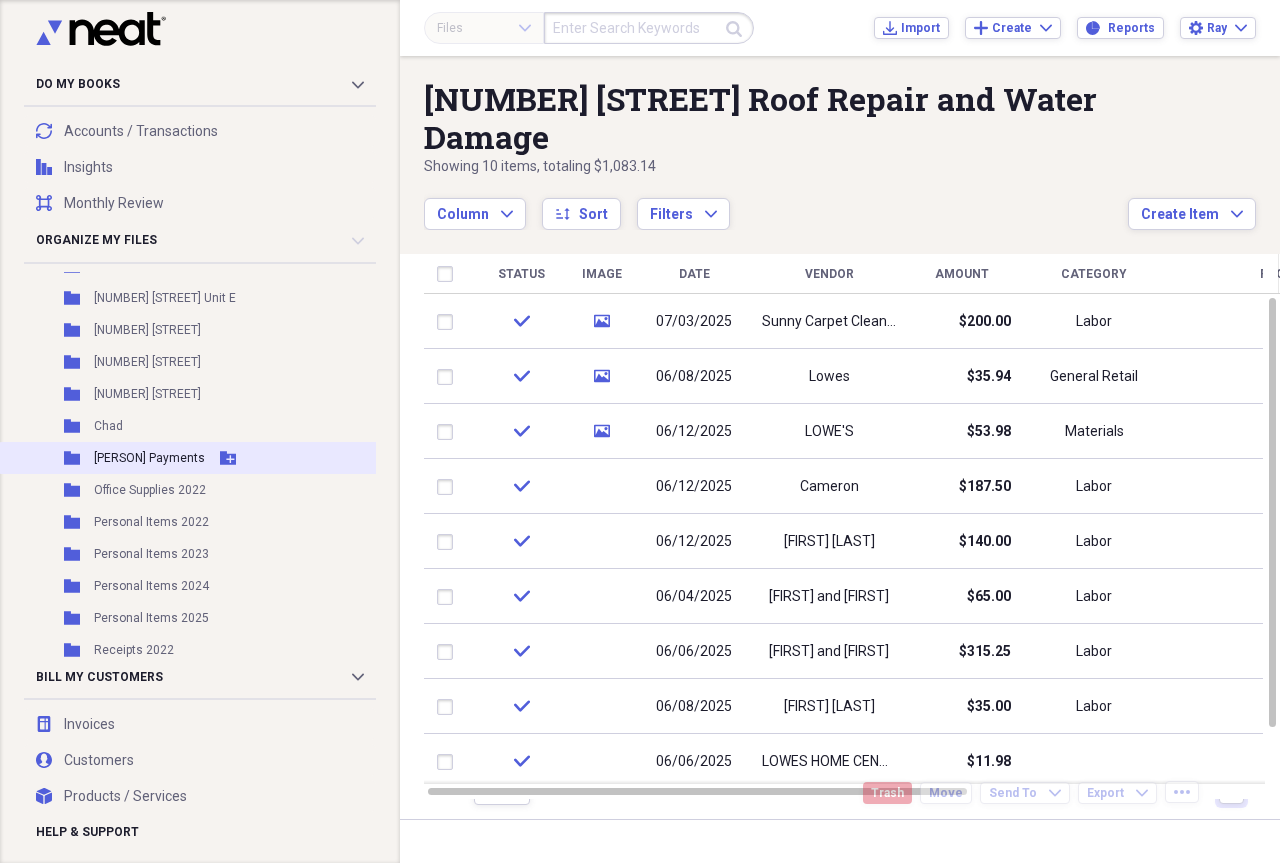 click on "[PERSON] Payments" at bounding box center (149, 458) 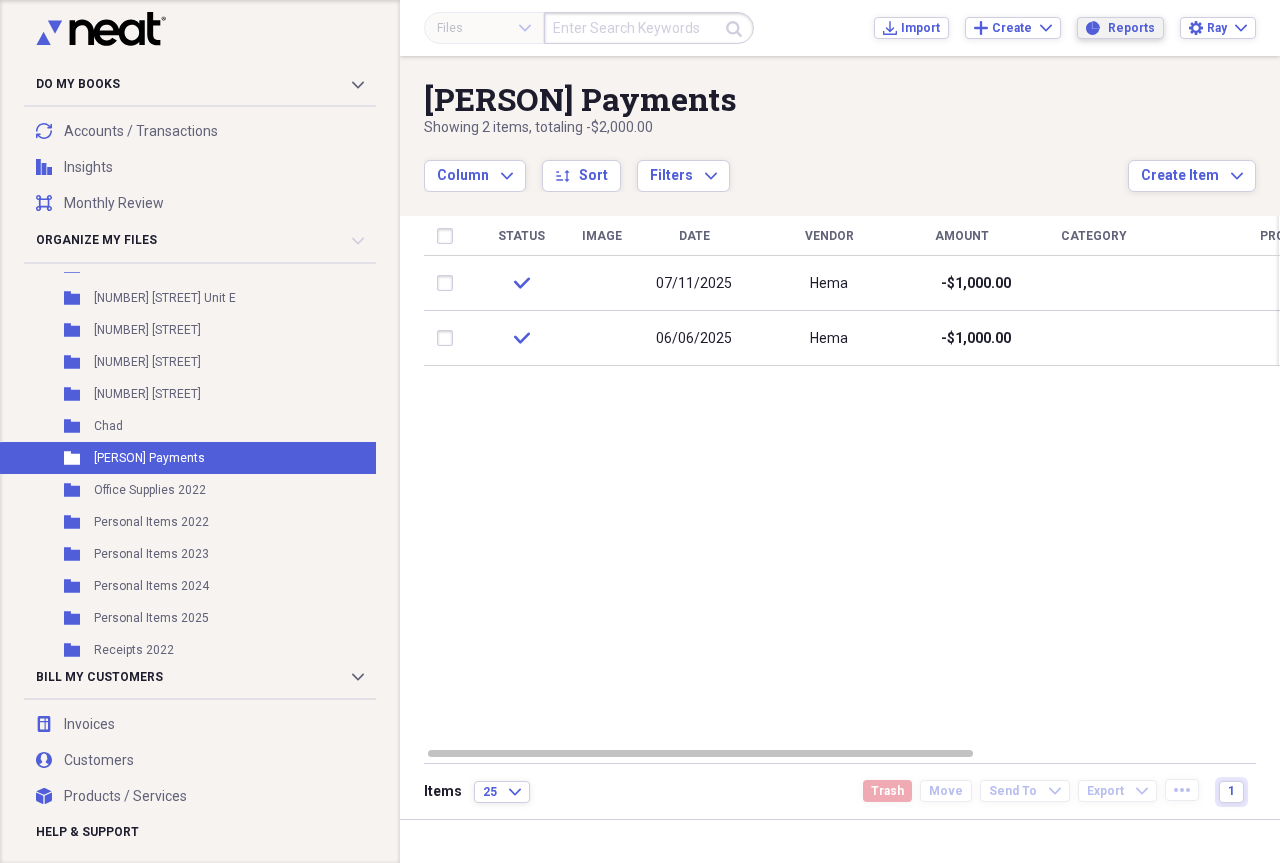 click on "Reports" at bounding box center [1131, 28] 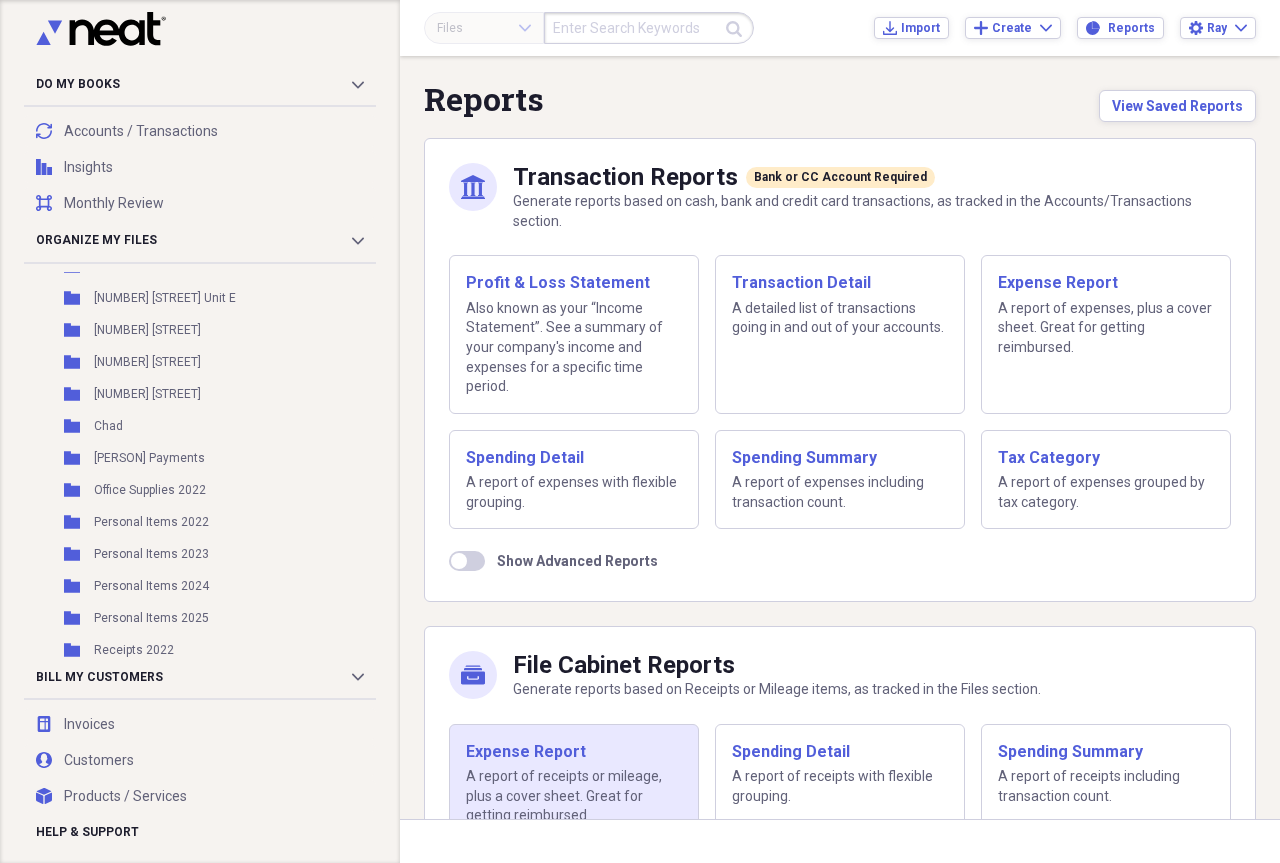 click on "Expense Report" at bounding box center (574, 752) 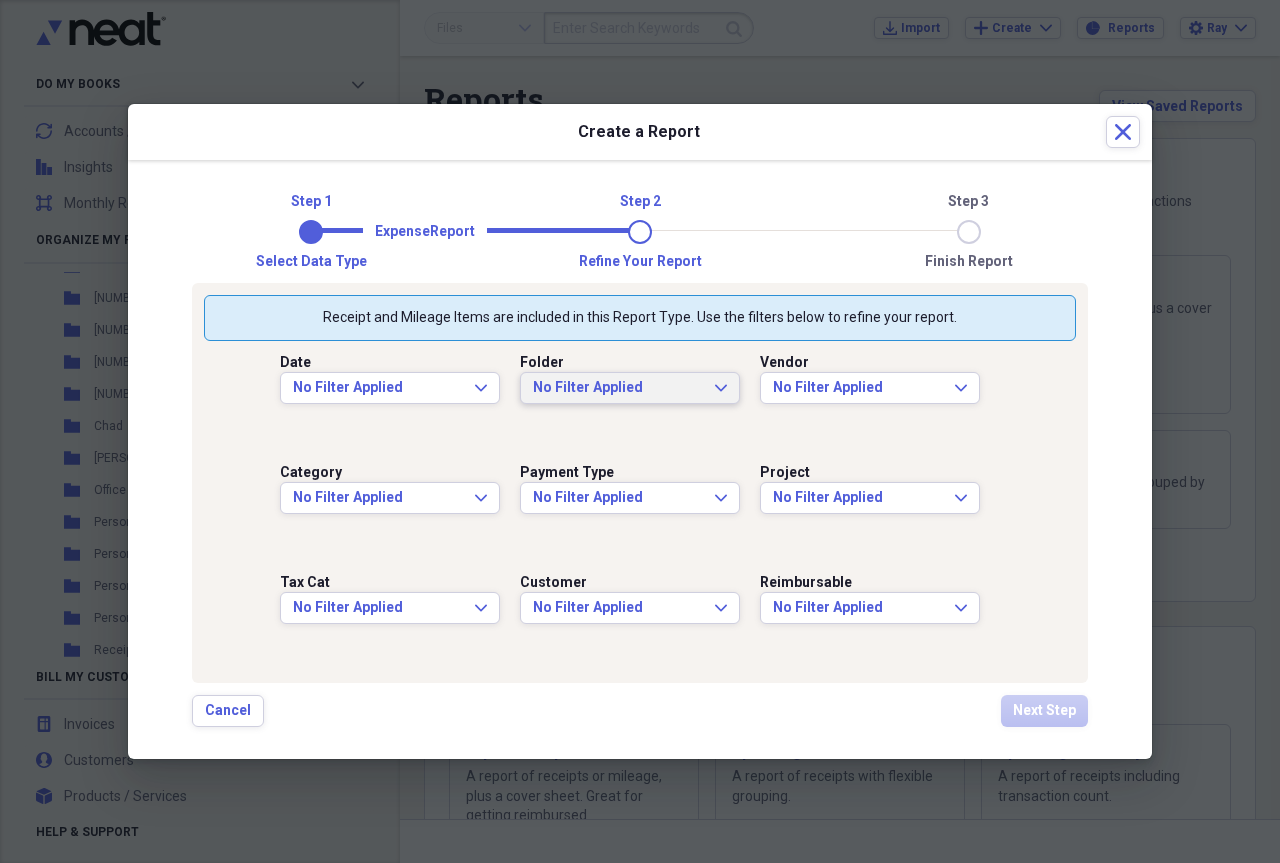 click 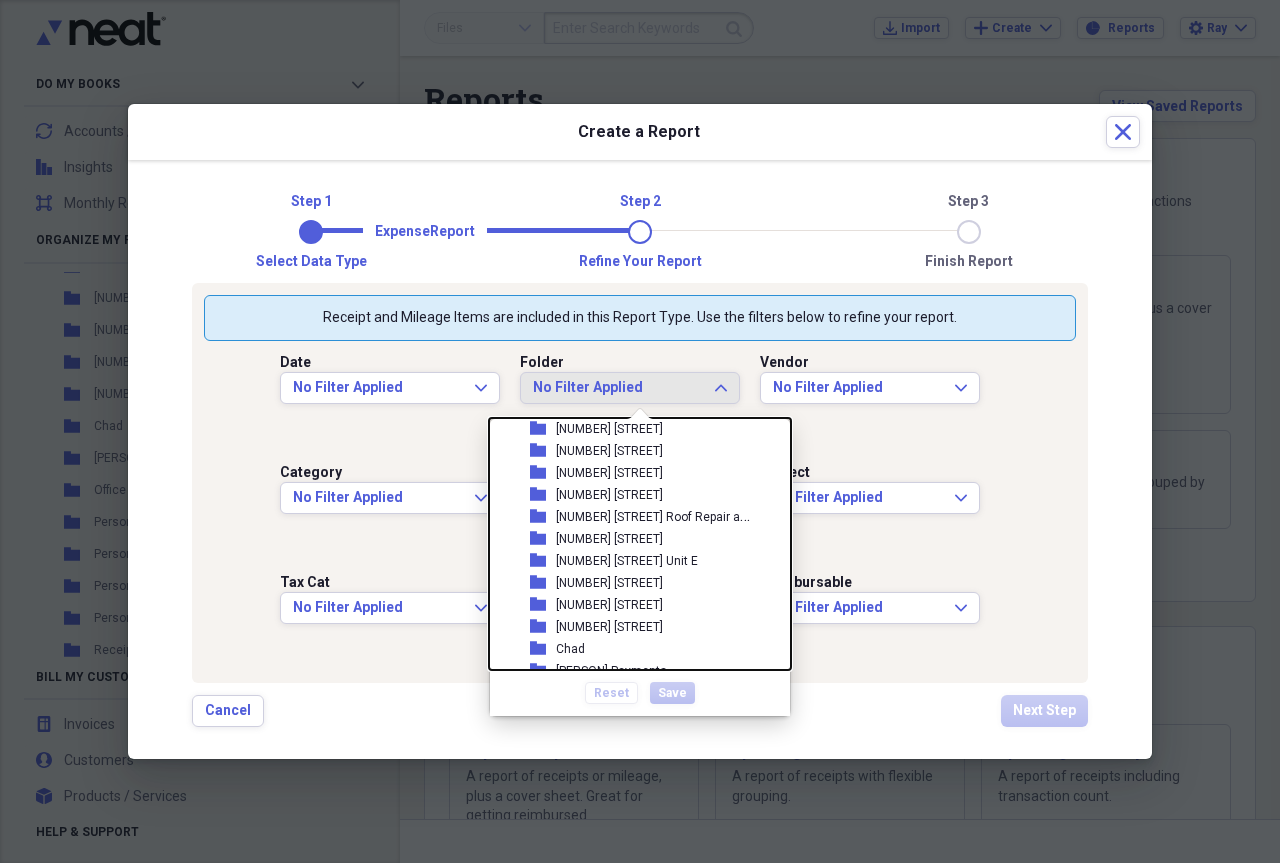 scroll, scrollTop: 1502, scrollLeft: 0, axis: vertical 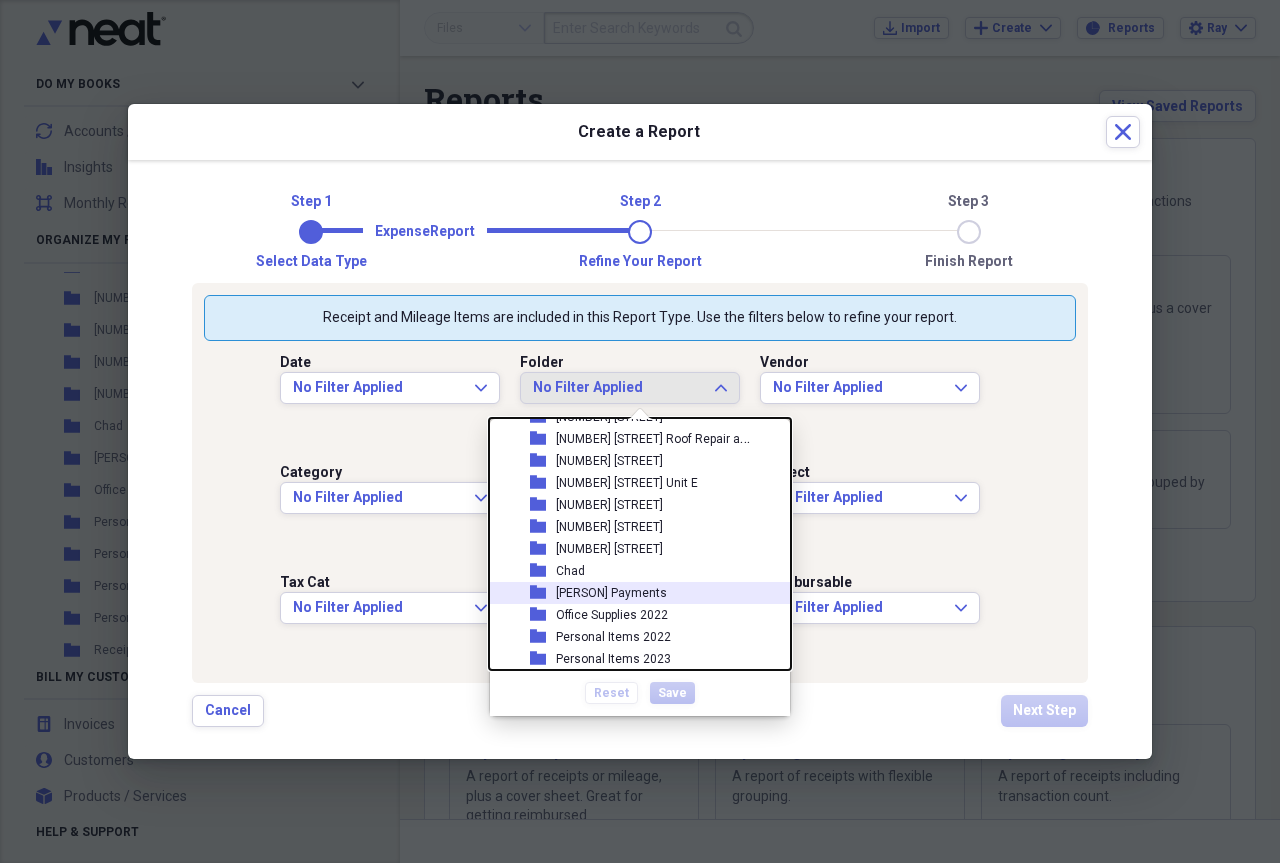 click on "[PERSON] Payments" at bounding box center (611, 593) 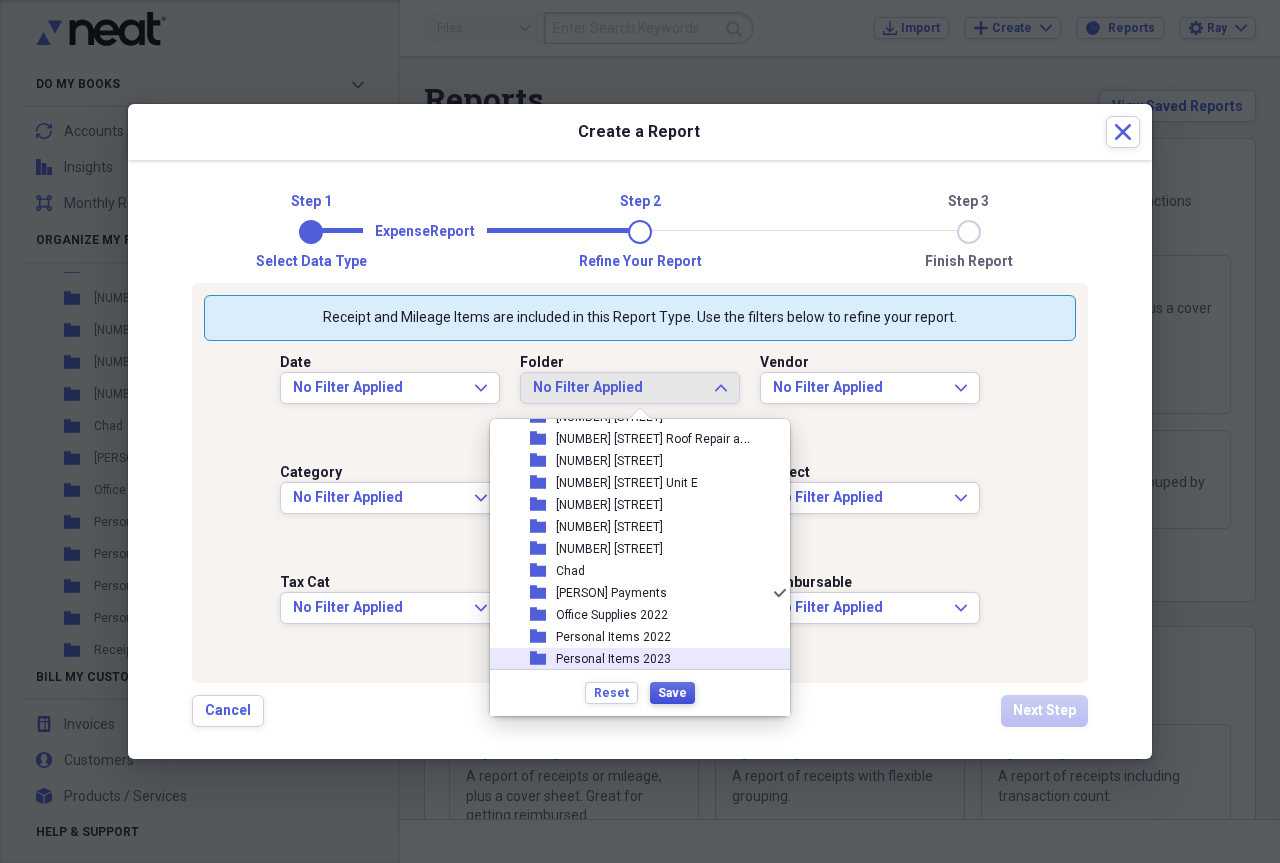 click on "Save" at bounding box center [672, 693] 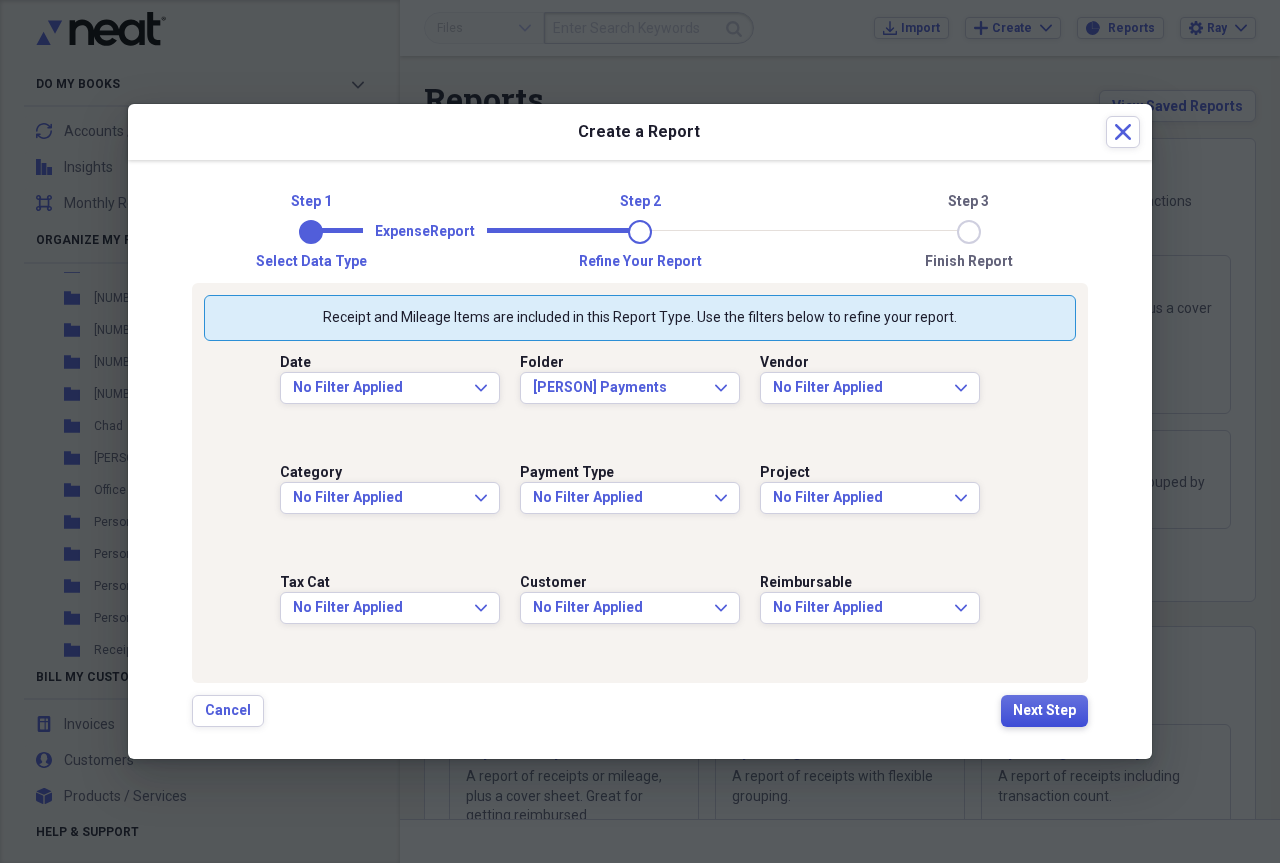 click on "Next Step" at bounding box center [1044, 711] 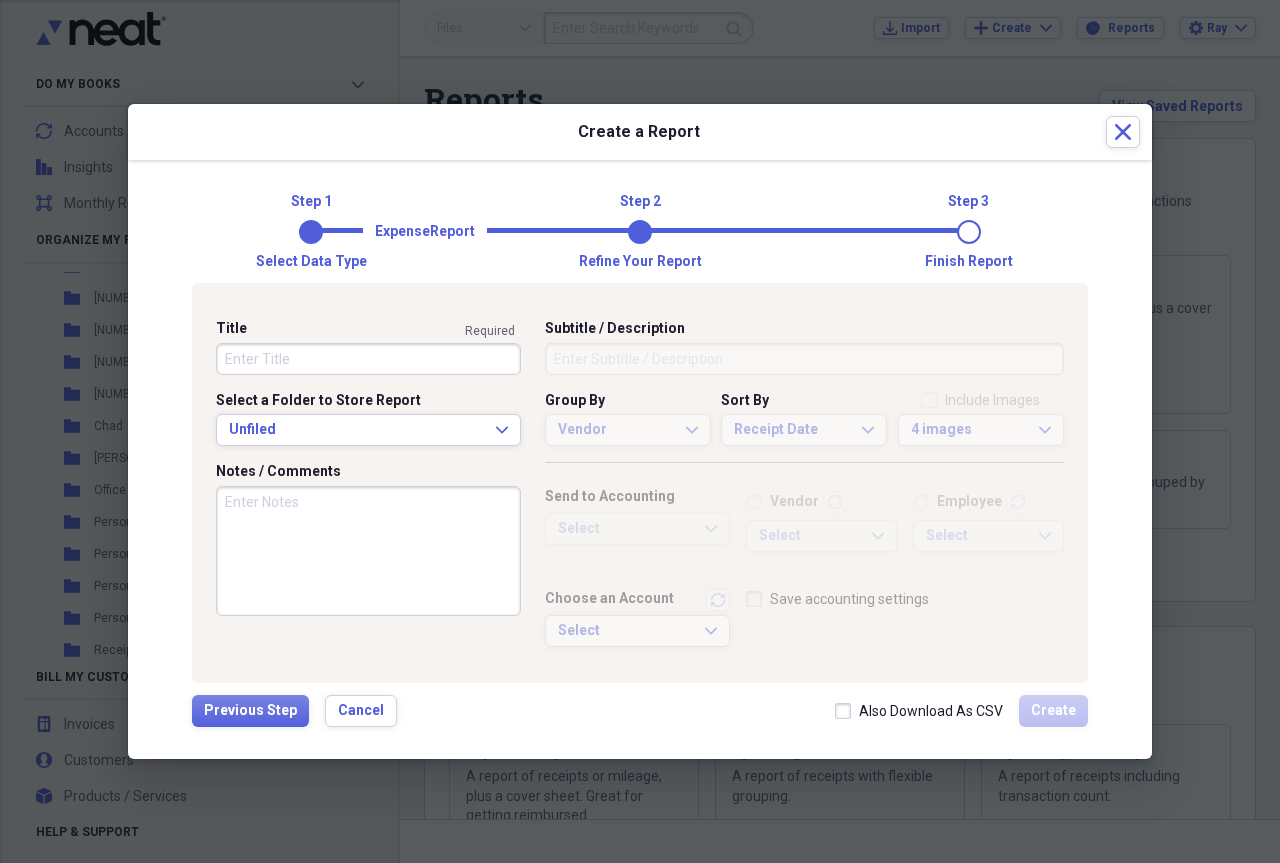 click on "Title" at bounding box center (368, 359) 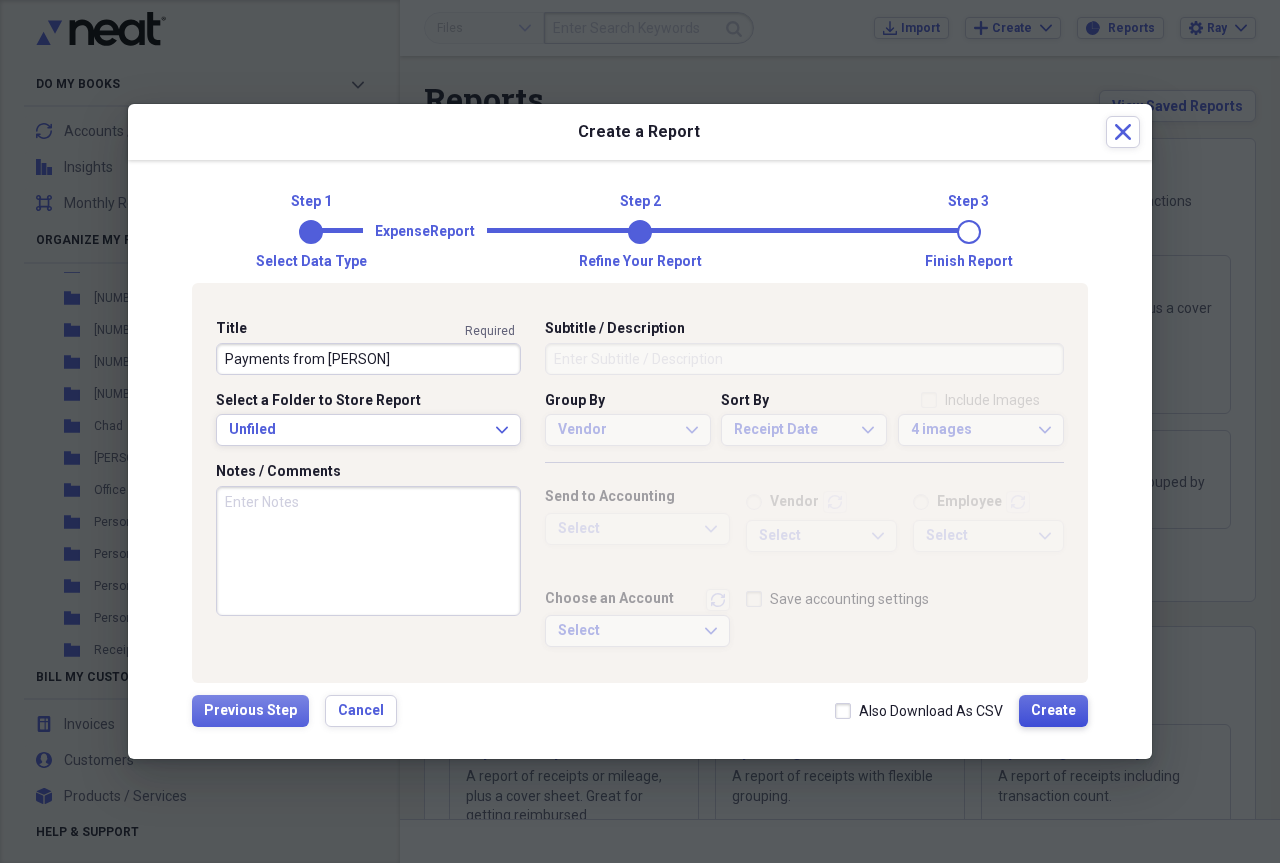 type on "Payments from [PERSON]" 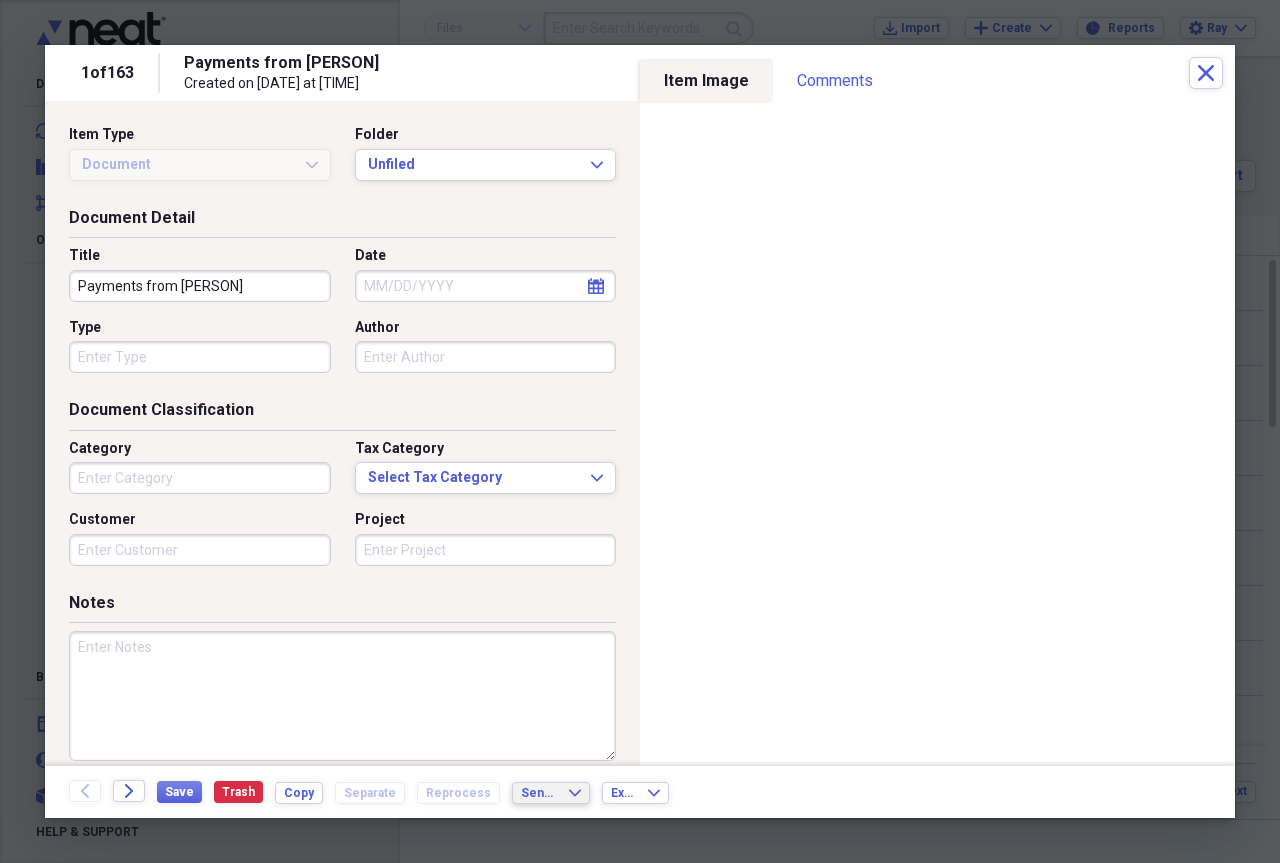 click on "Send To" at bounding box center (539, 793) 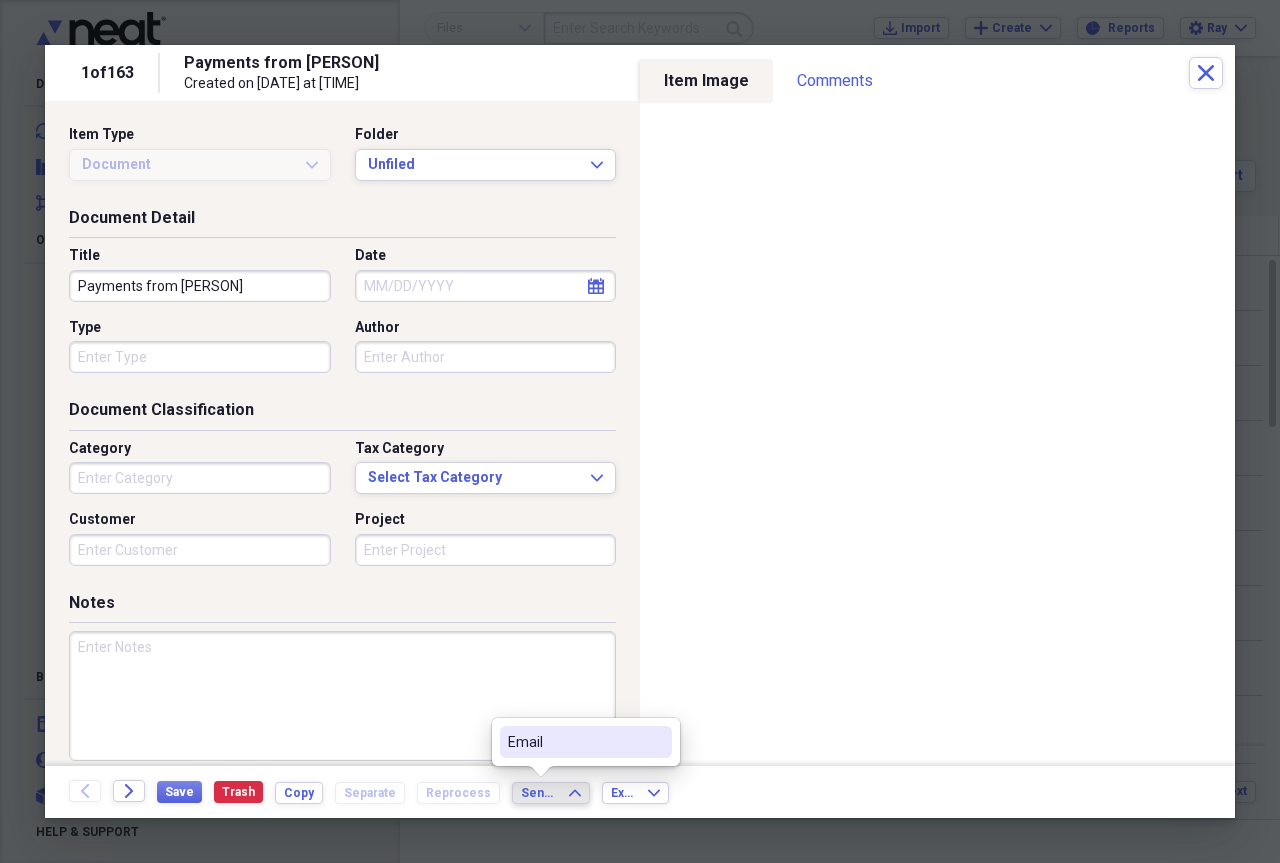 click on "Email" at bounding box center [574, 742] 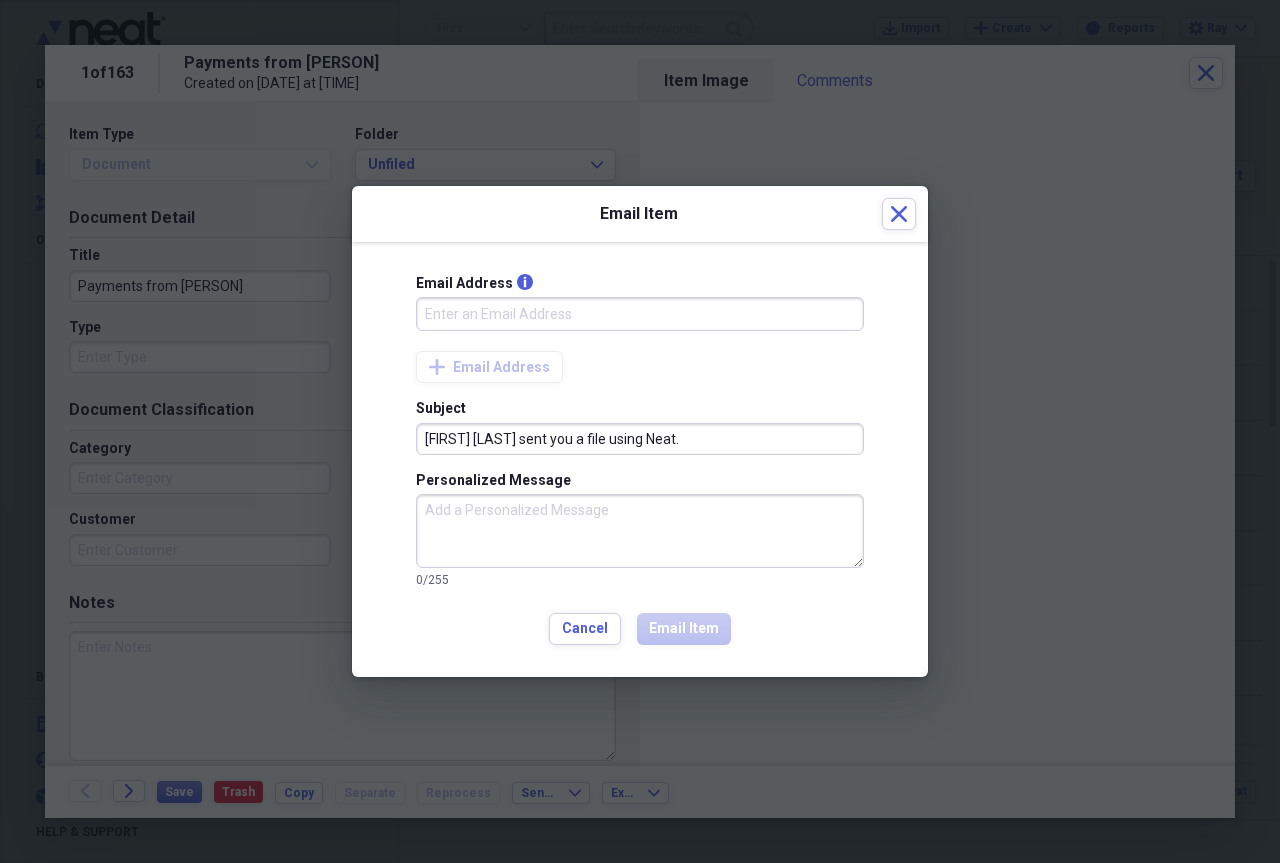 click on "Email Address info" at bounding box center (640, 314) 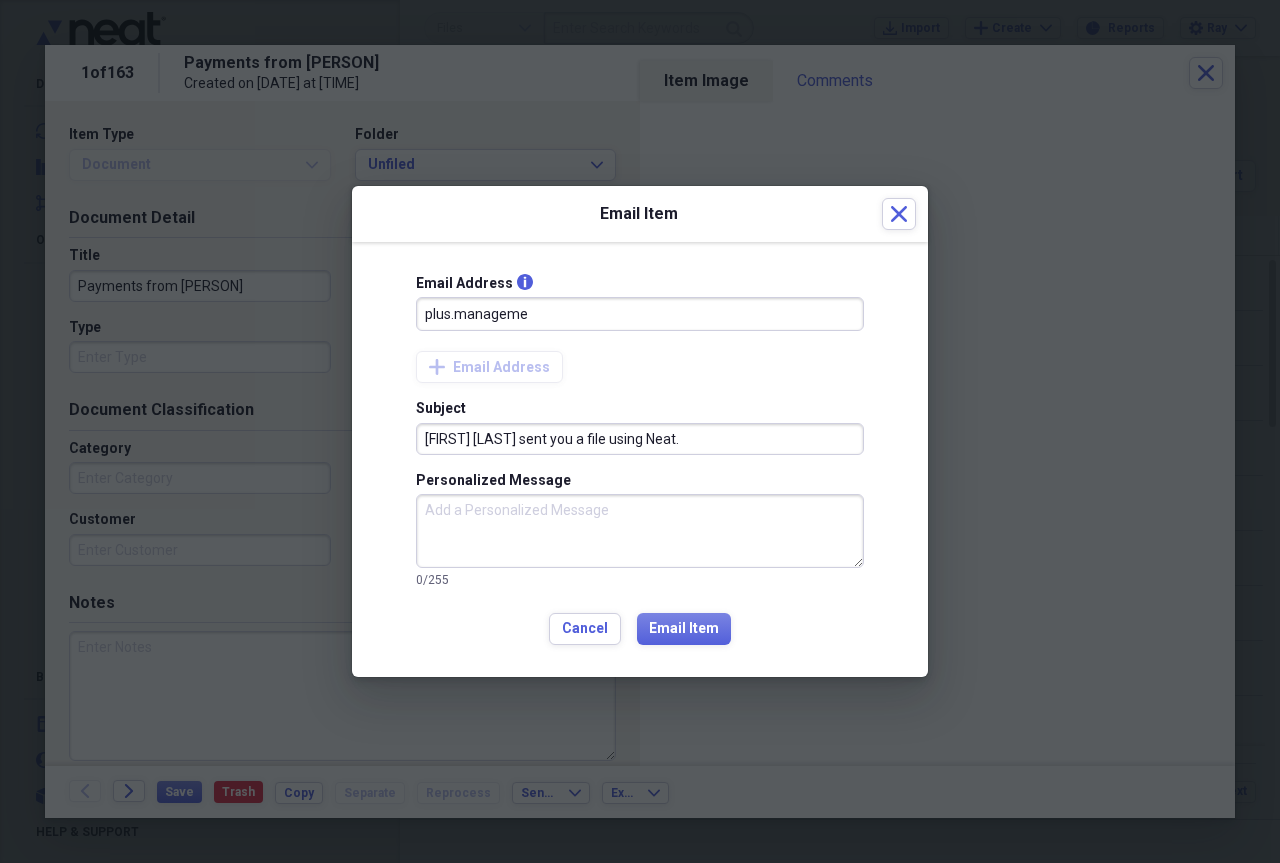 type on "plus.managemen" 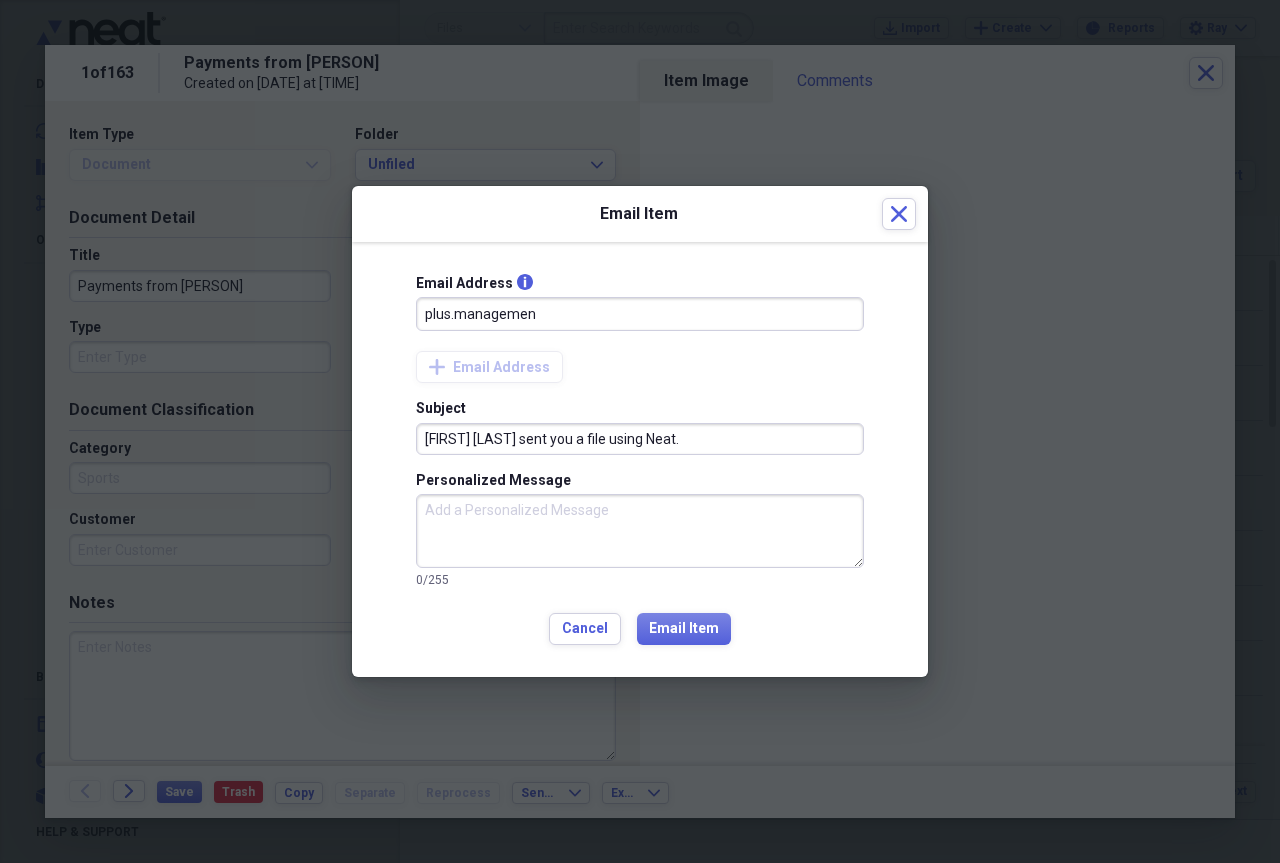 type on "Sports" 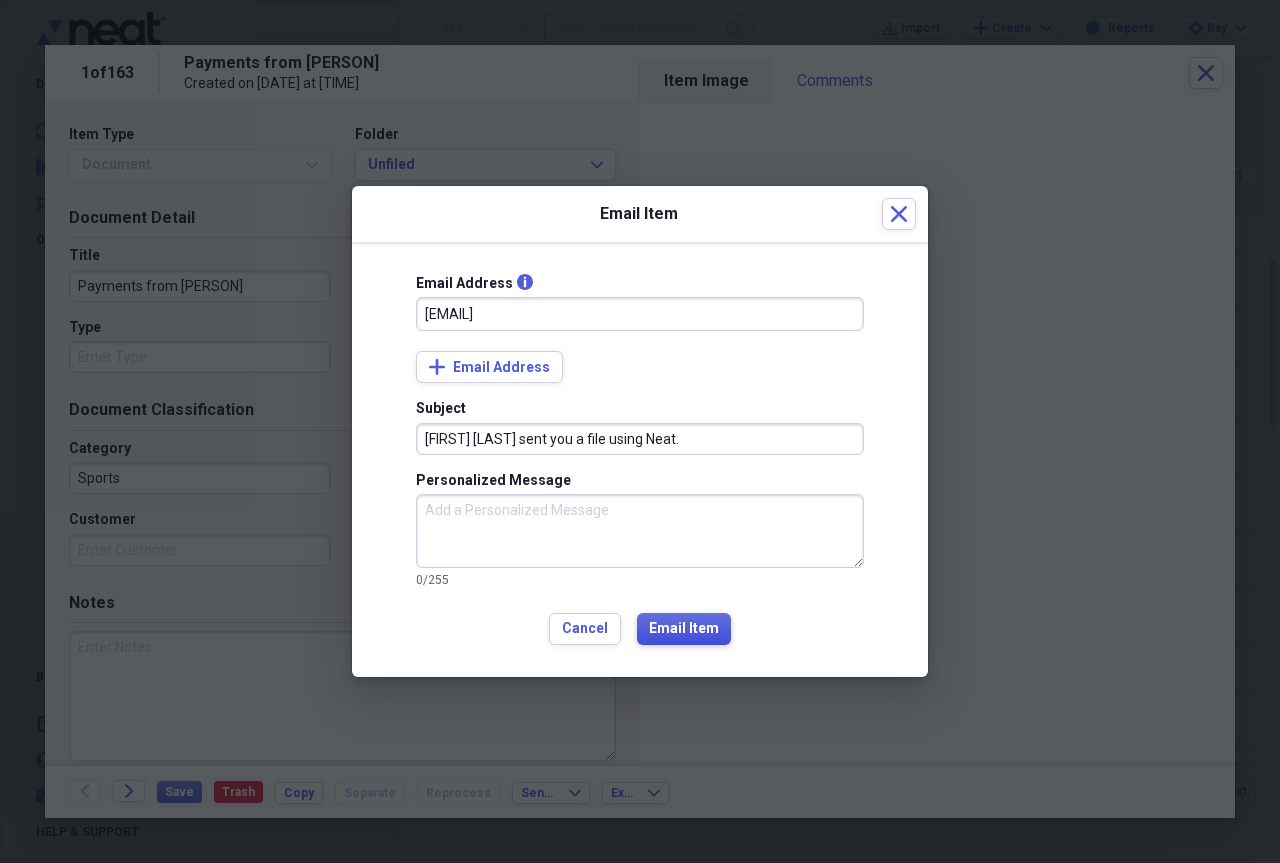 type on "[EMAIL]" 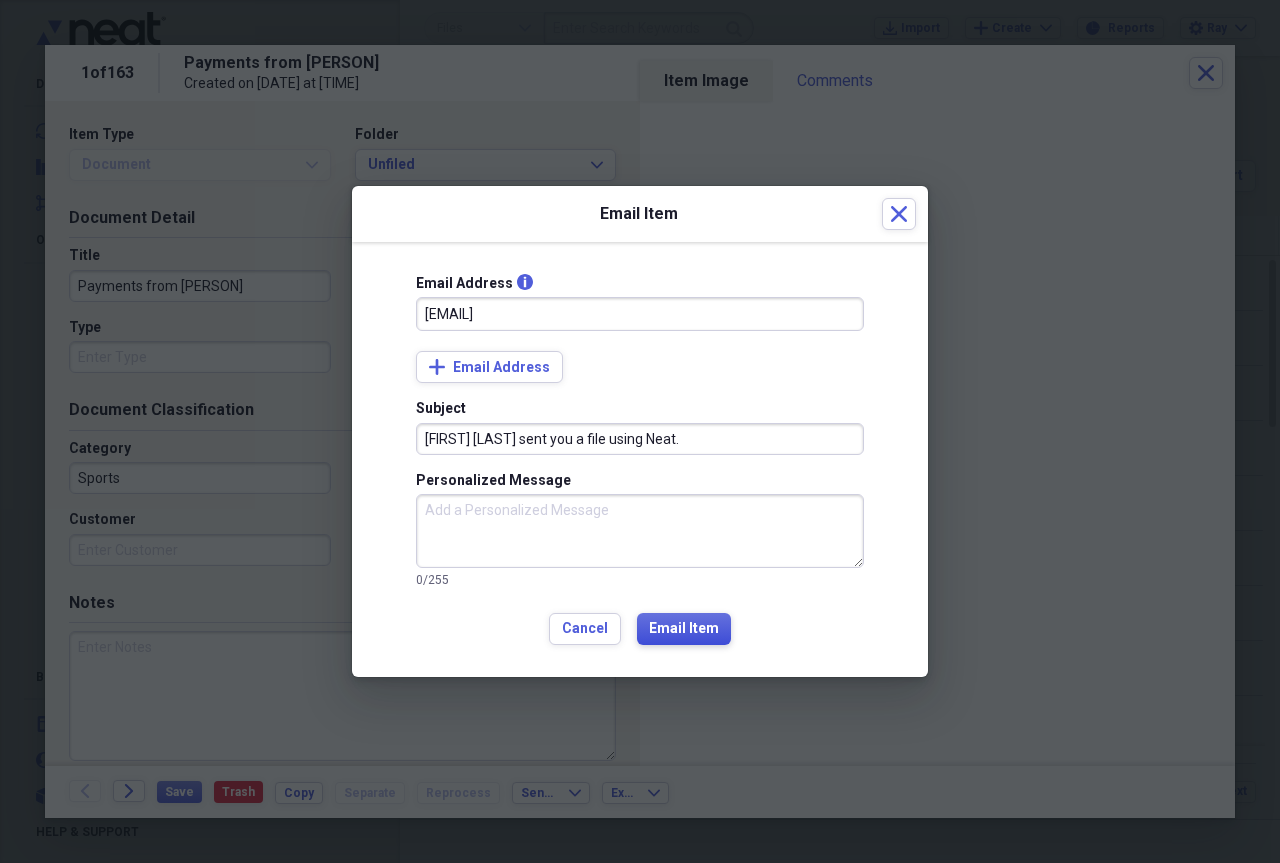 click on "Email Item" at bounding box center (684, 629) 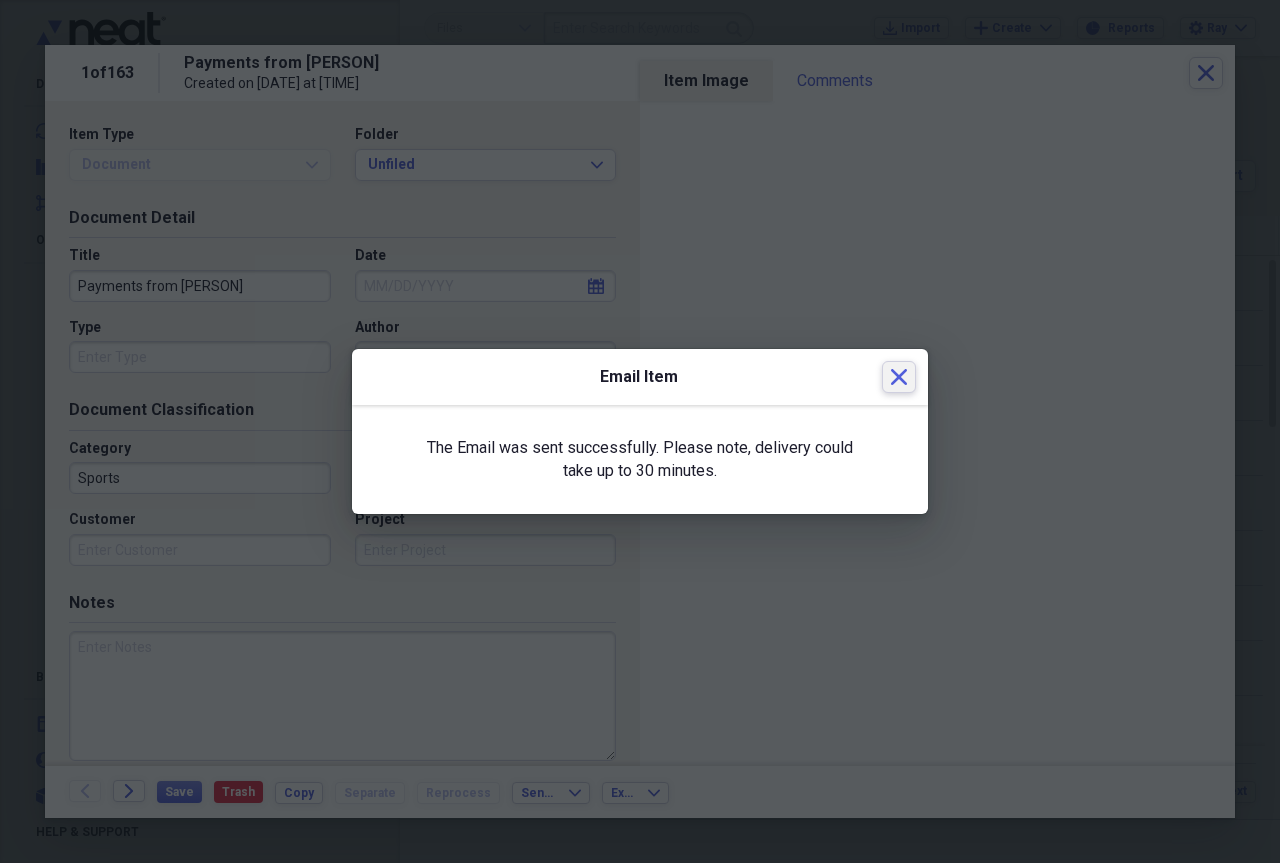 click 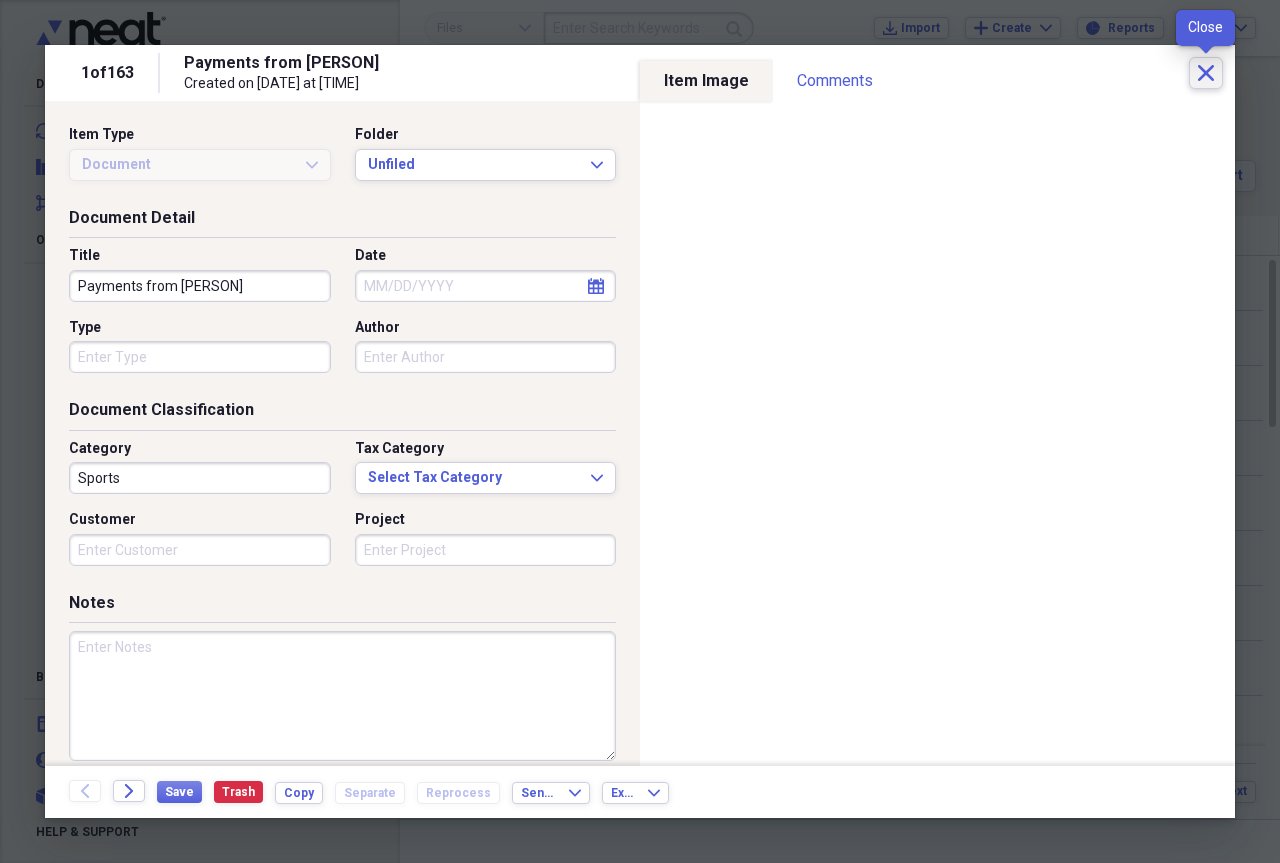 click 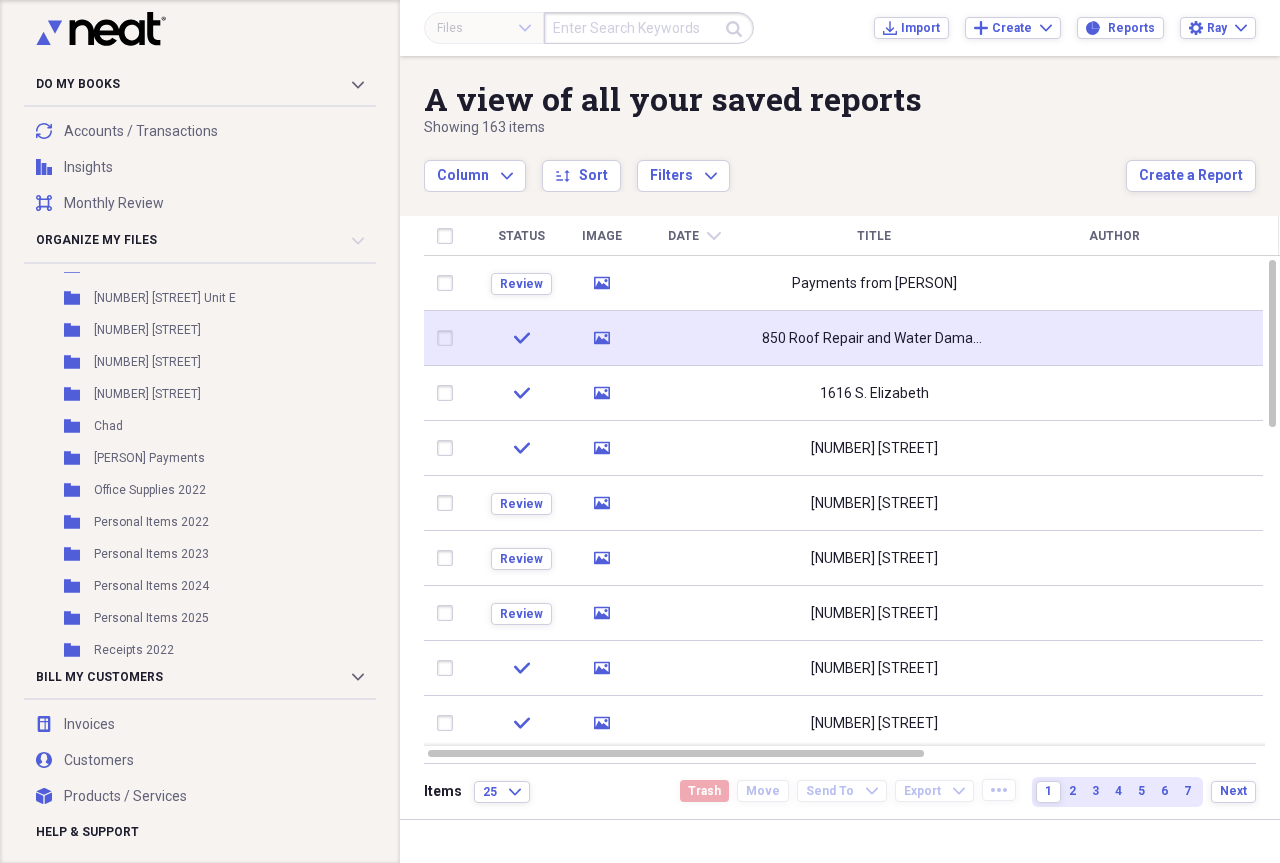 click on "850 Roof Repair and Water Damage" at bounding box center [874, 339] 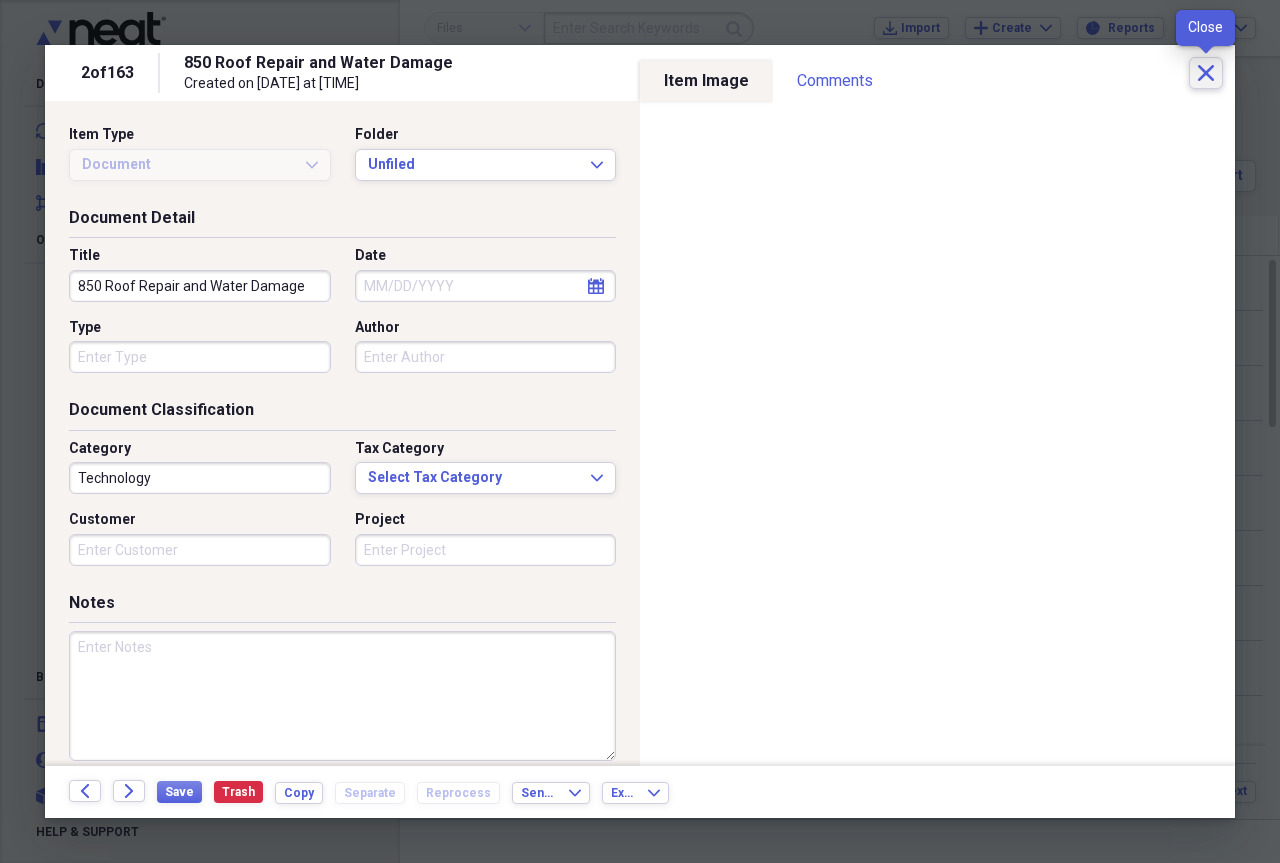 click on "Close" 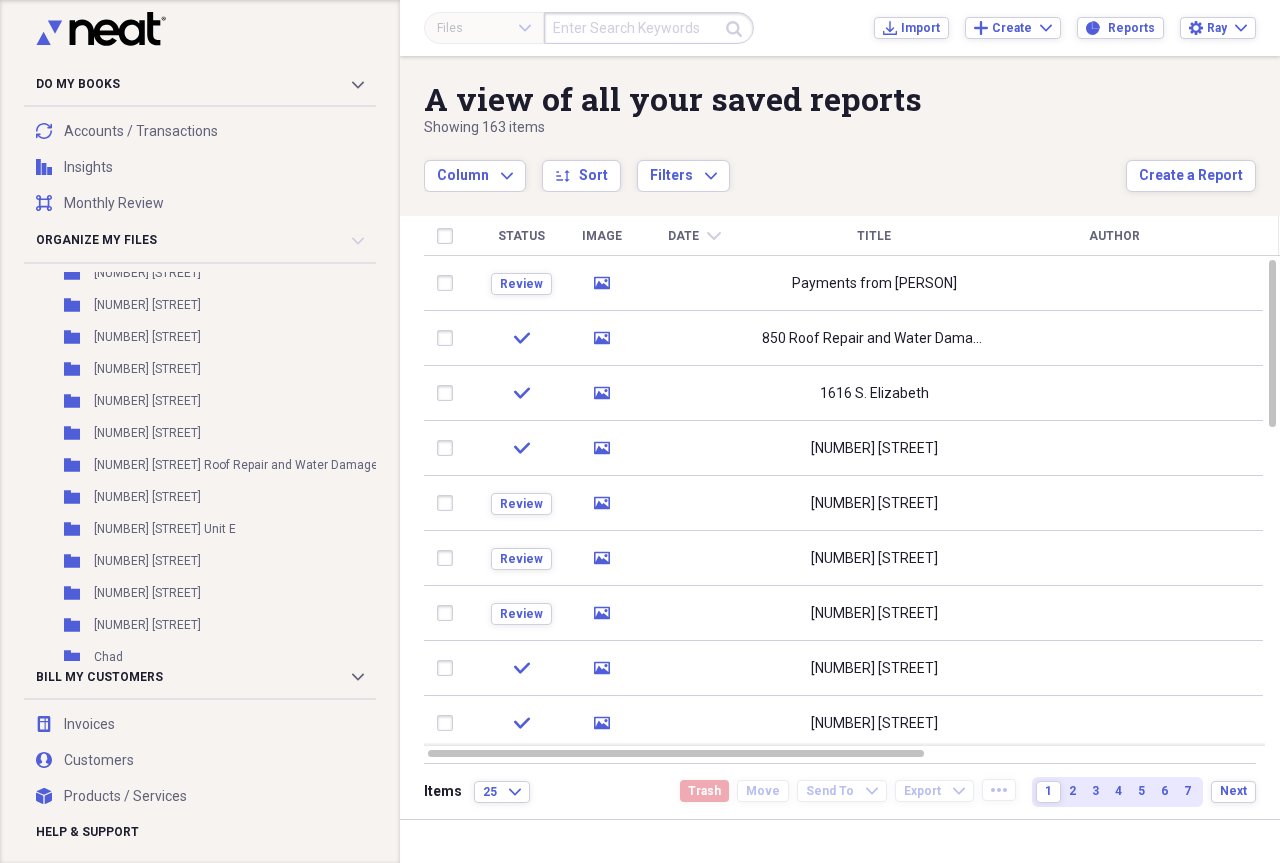 scroll, scrollTop: 2104, scrollLeft: 0, axis: vertical 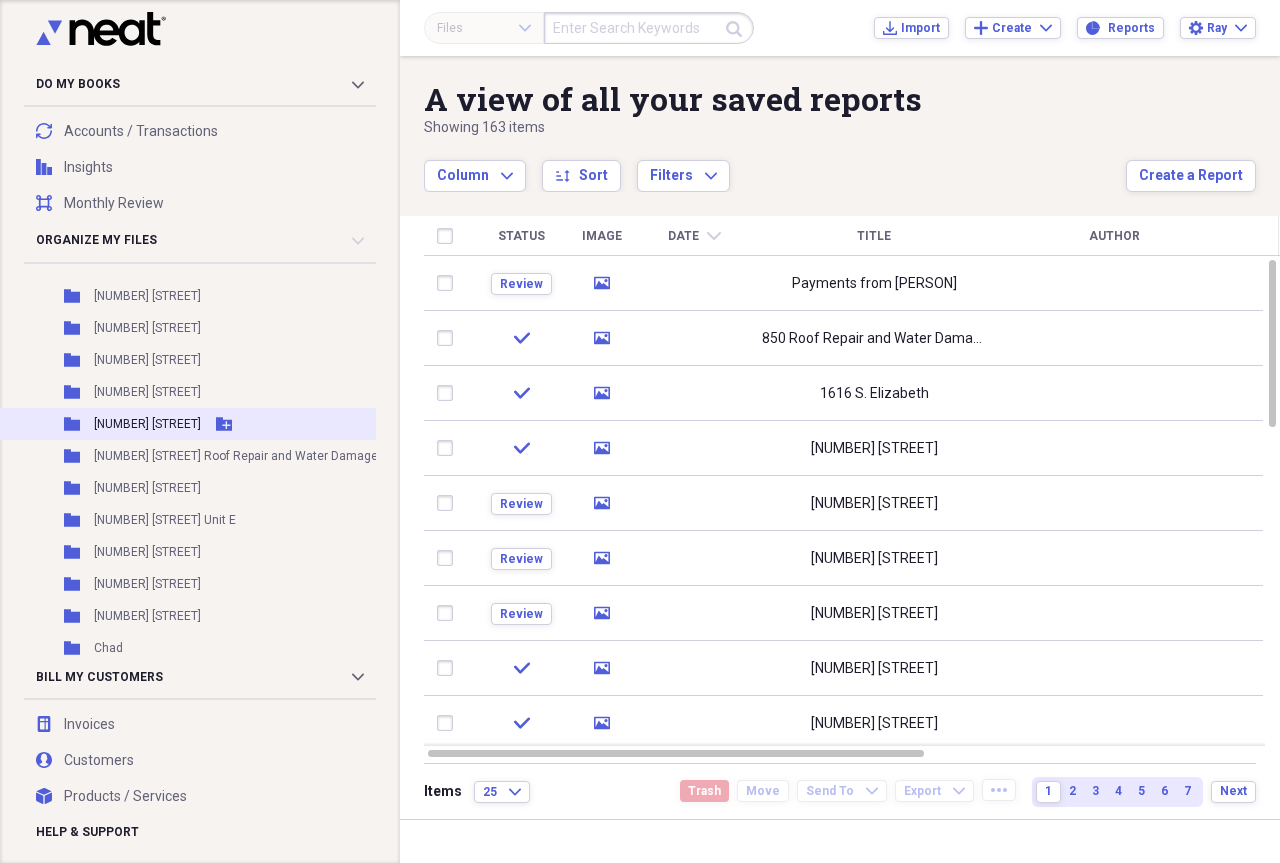 click on "[NUMBER] [STREET]" at bounding box center [147, 424] 